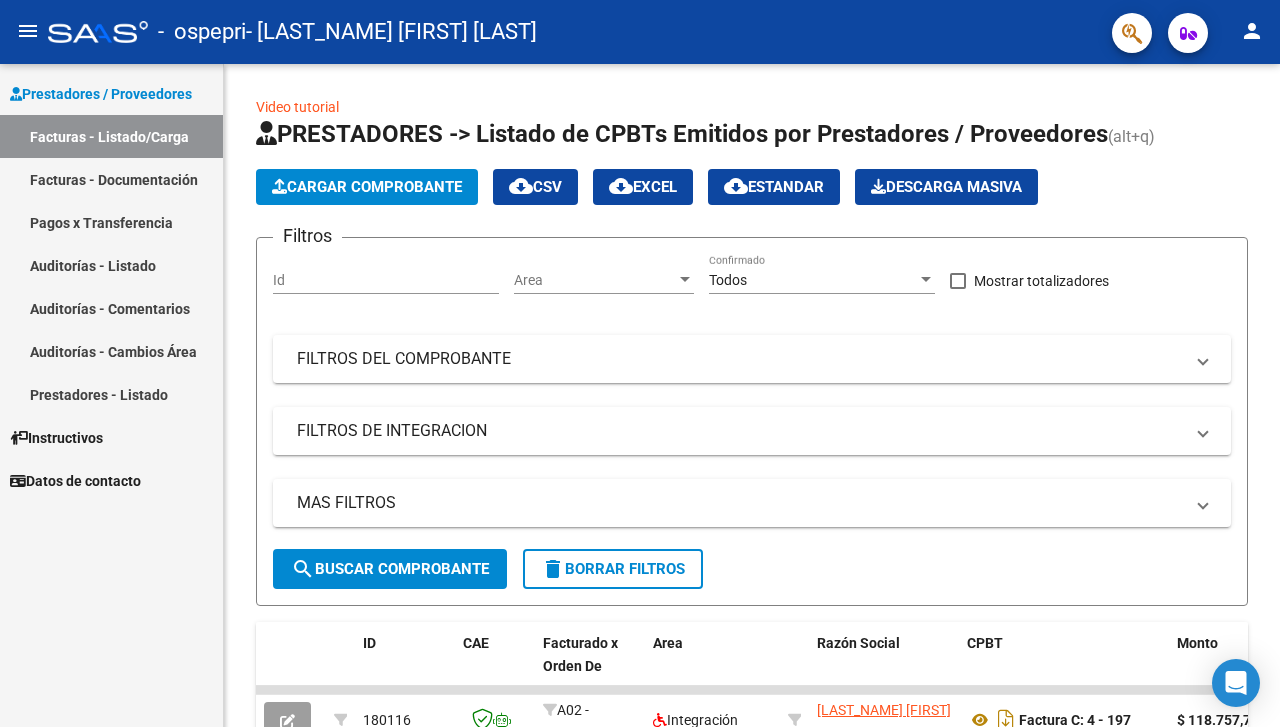 scroll, scrollTop: 0, scrollLeft: 0, axis: both 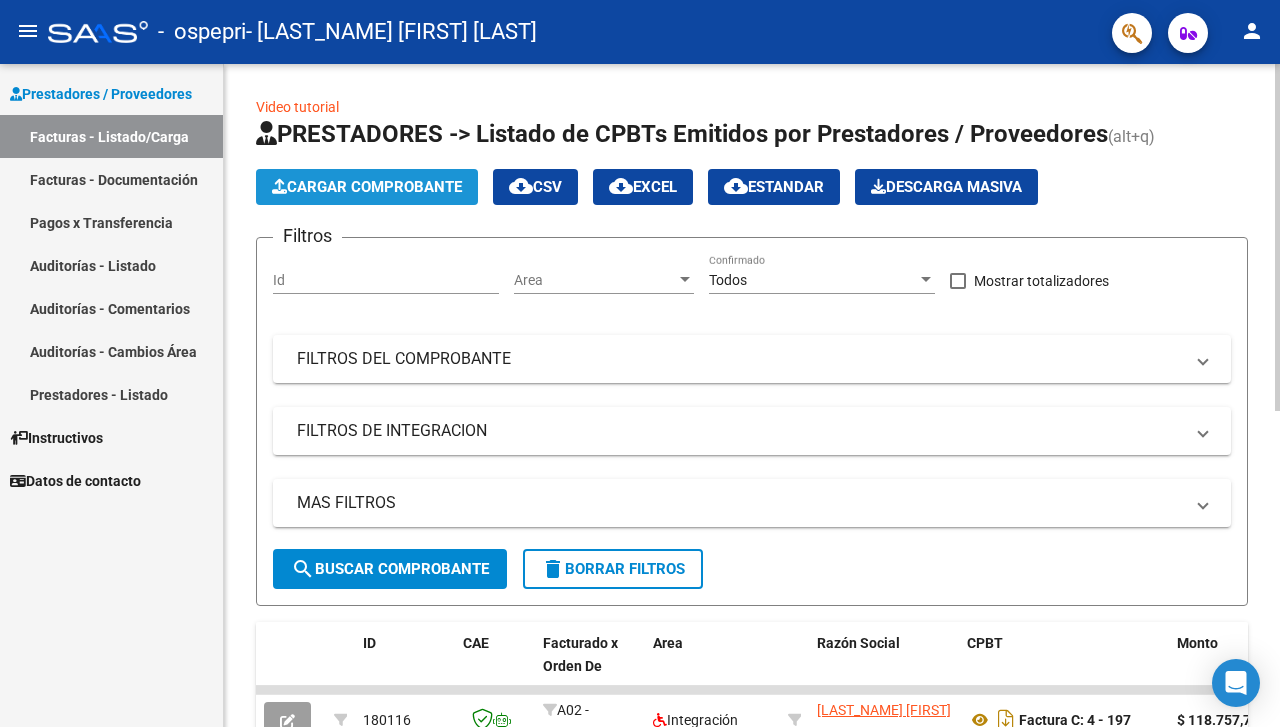 click on "Cargar Comprobante" 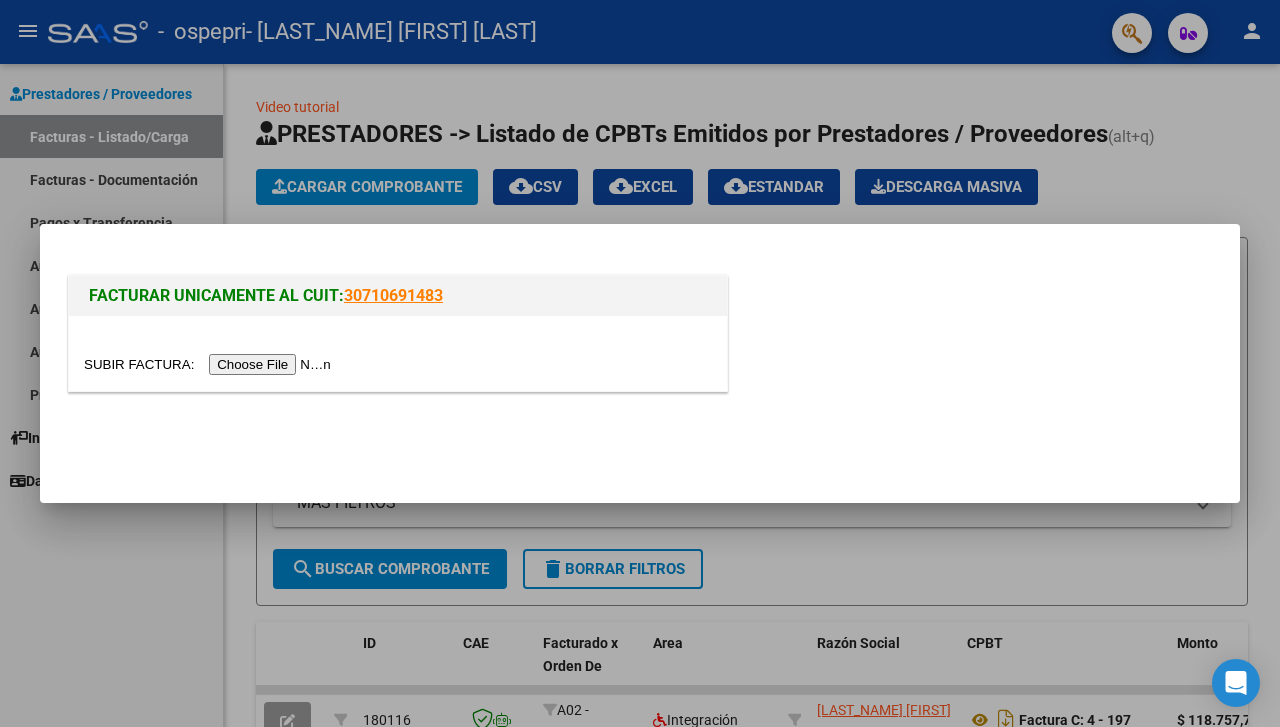 click at bounding box center [210, 364] 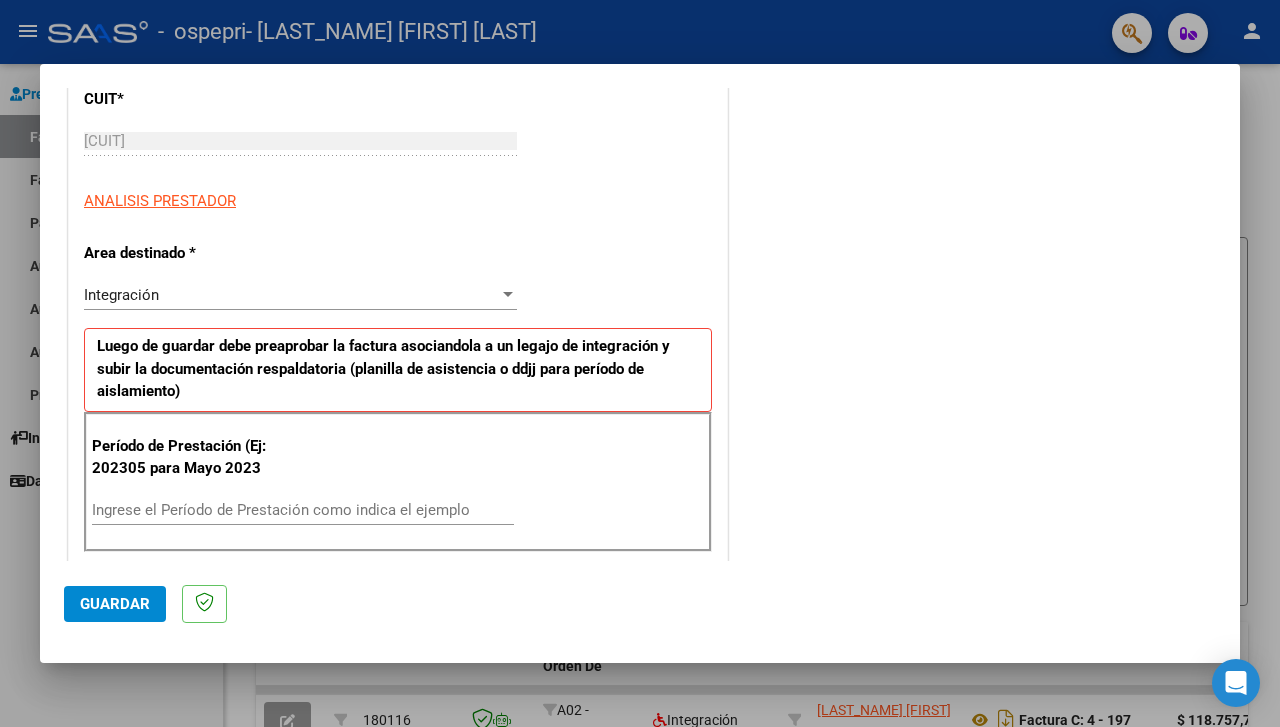 scroll, scrollTop: 386, scrollLeft: 0, axis: vertical 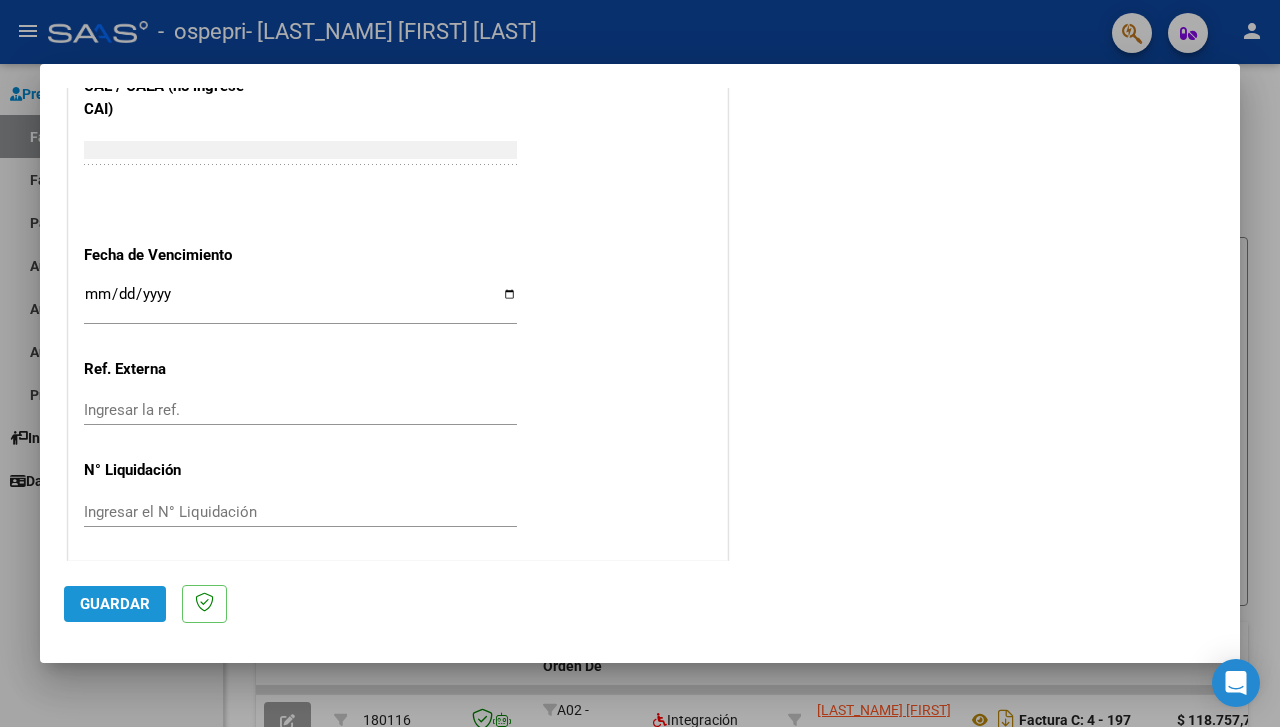 click on "Guardar" 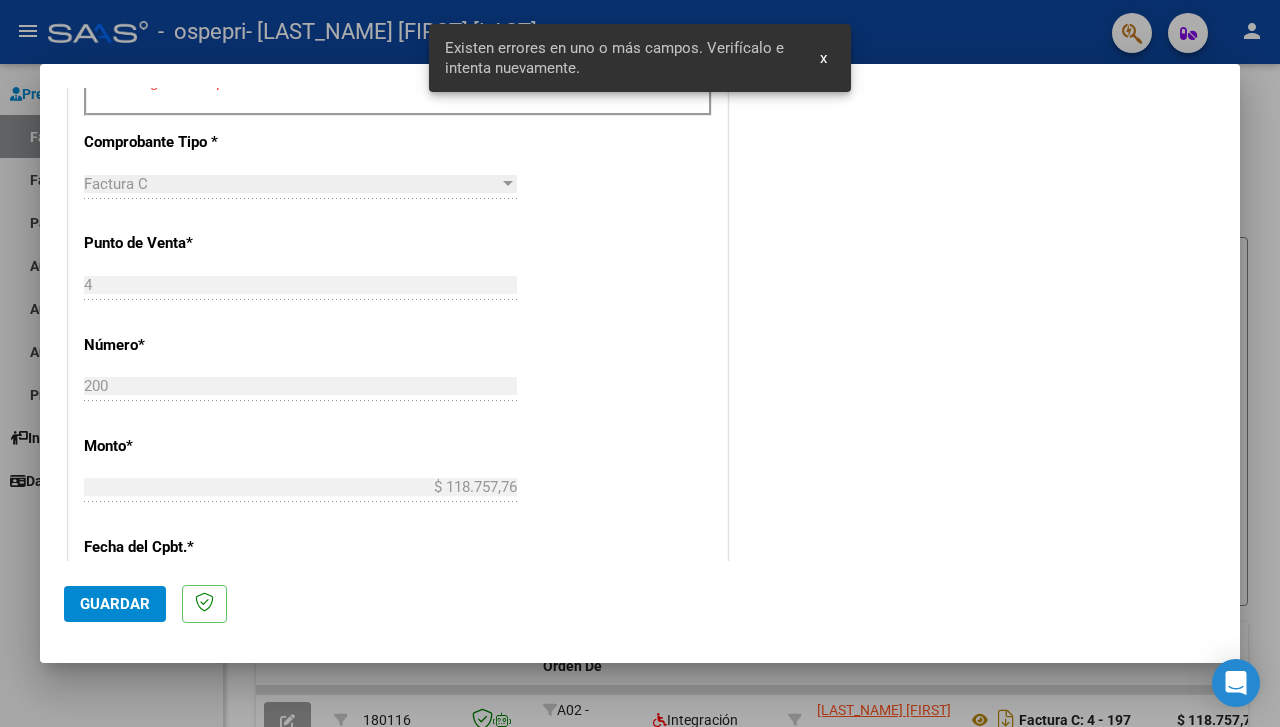 scroll, scrollTop: 441, scrollLeft: 0, axis: vertical 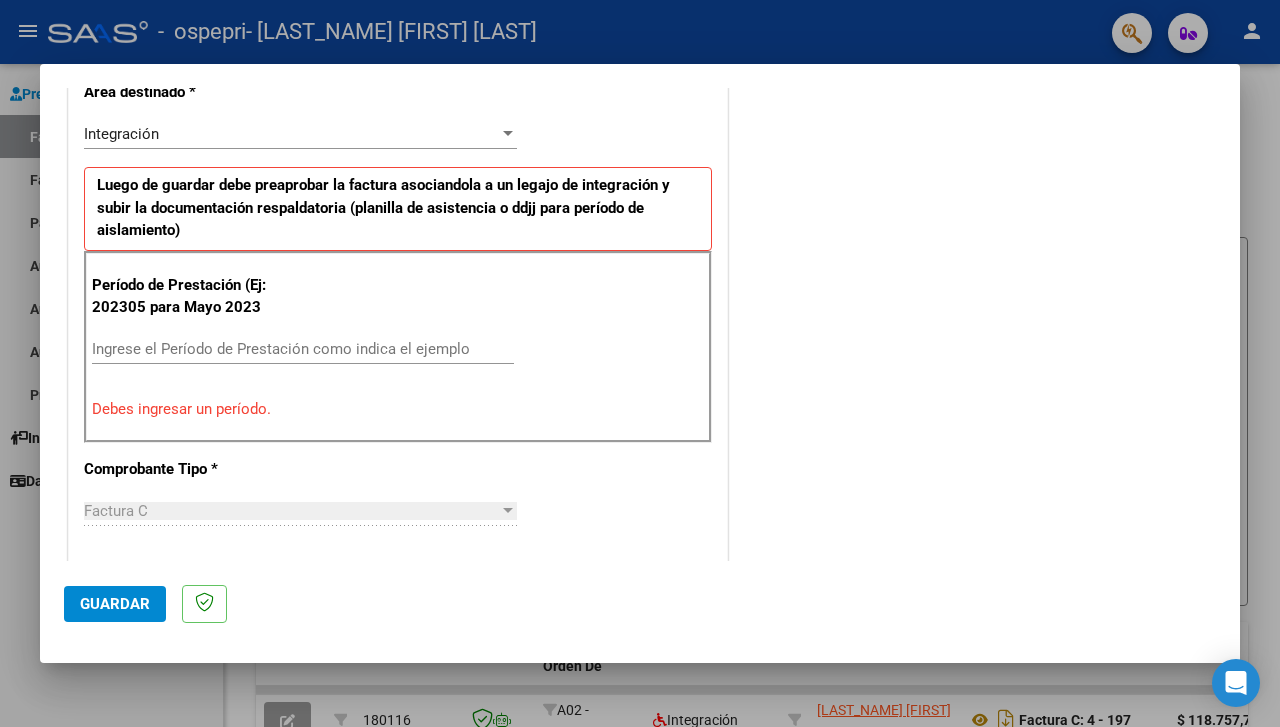click on "Período de Prestación (Ej: 202305 para Mayo 2023    Ingrese el Período de Prestación como indica el ejemplo   Debes ingresar un período." at bounding box center [398, 347] 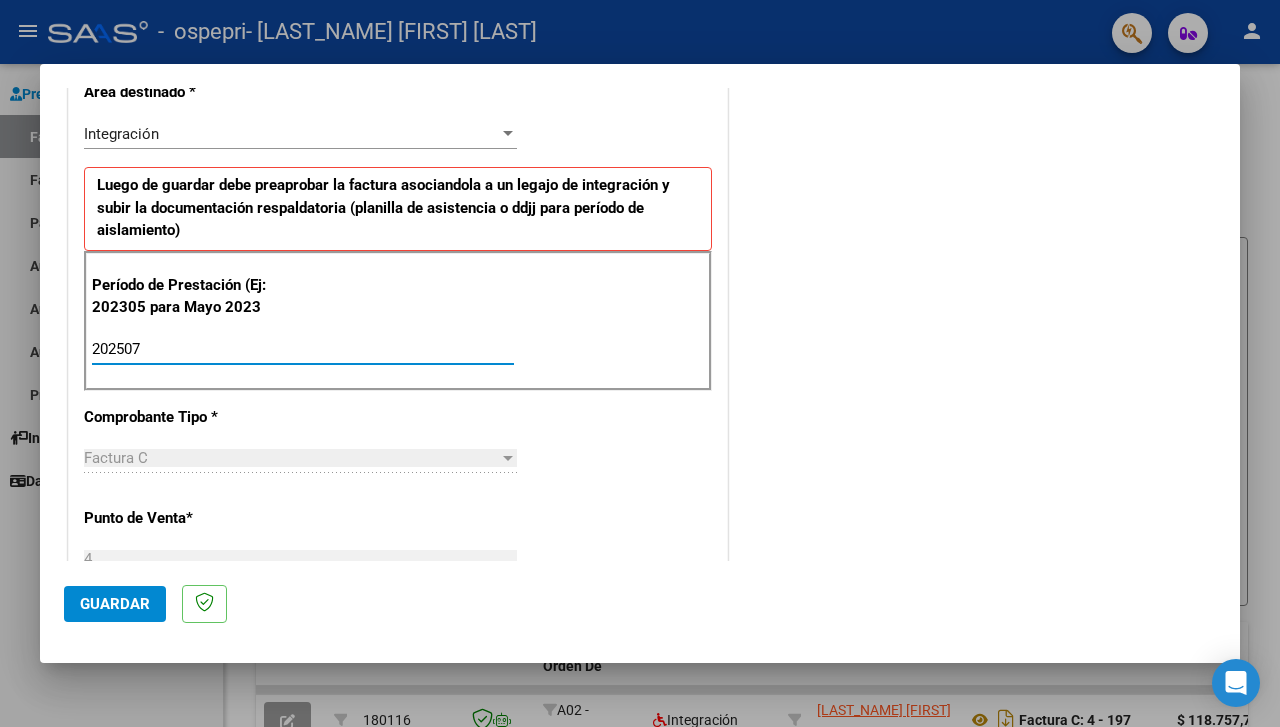 type on "202507" 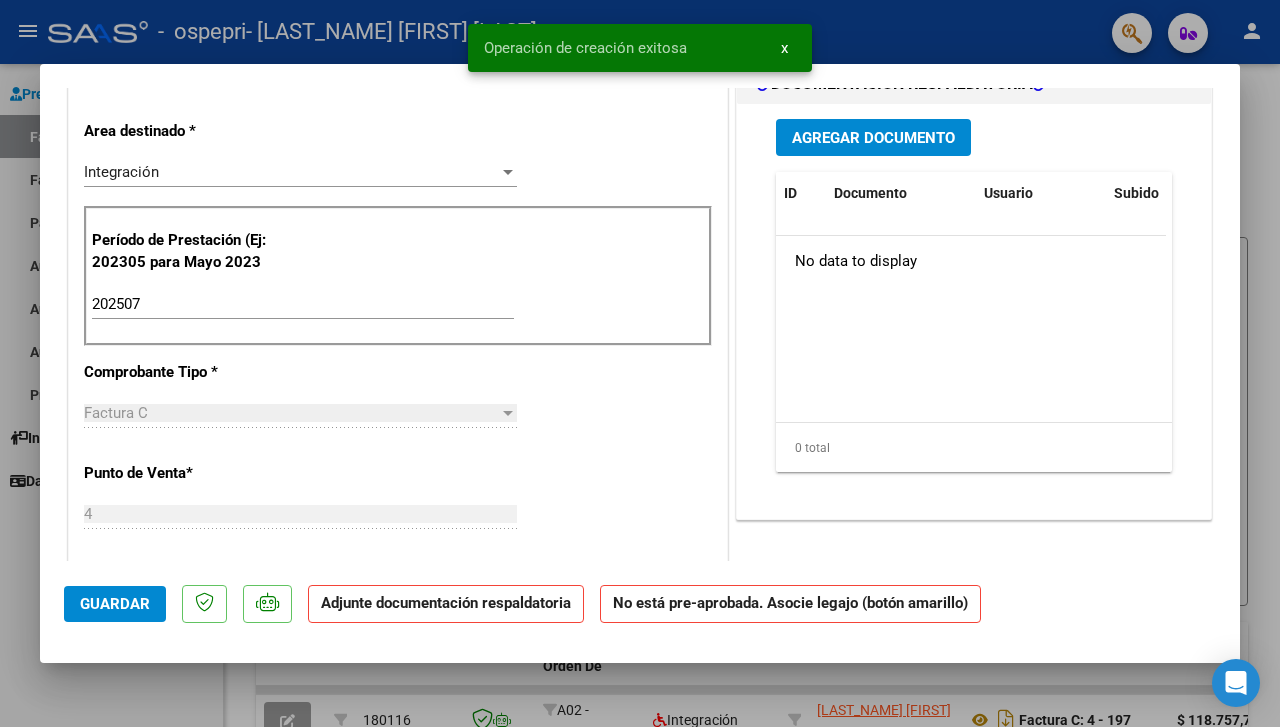 scroll, scrollTop: 0, scrollLeft: 0, axis: both 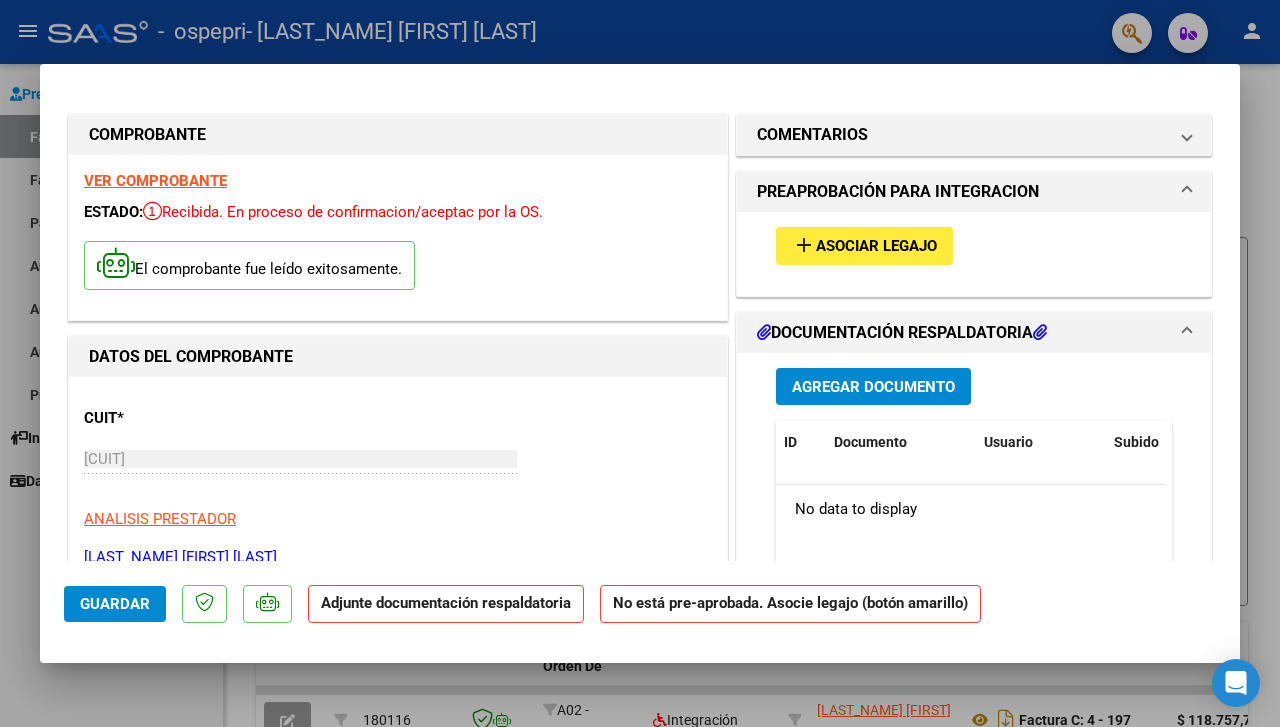 click on "Agregar Documento" at bounding box center (873, 387) 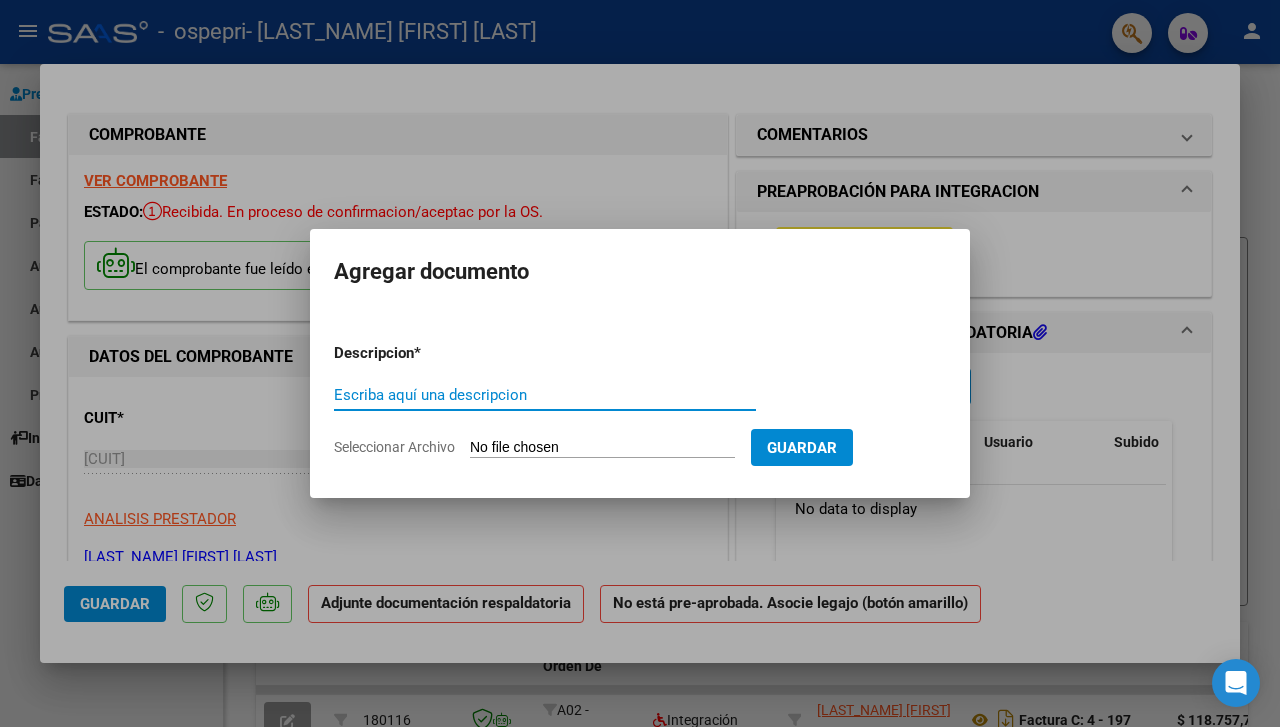 click at bounding box center (640, 363) 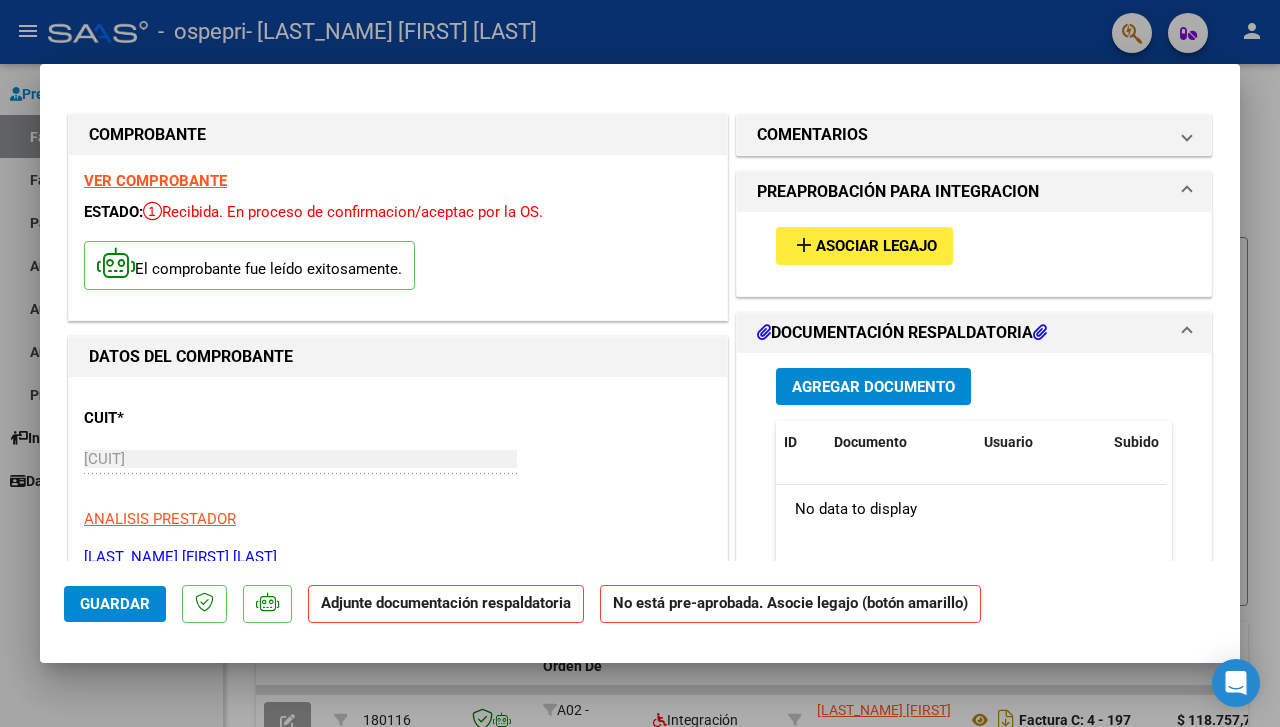 click at bounding box center [1040, 332] 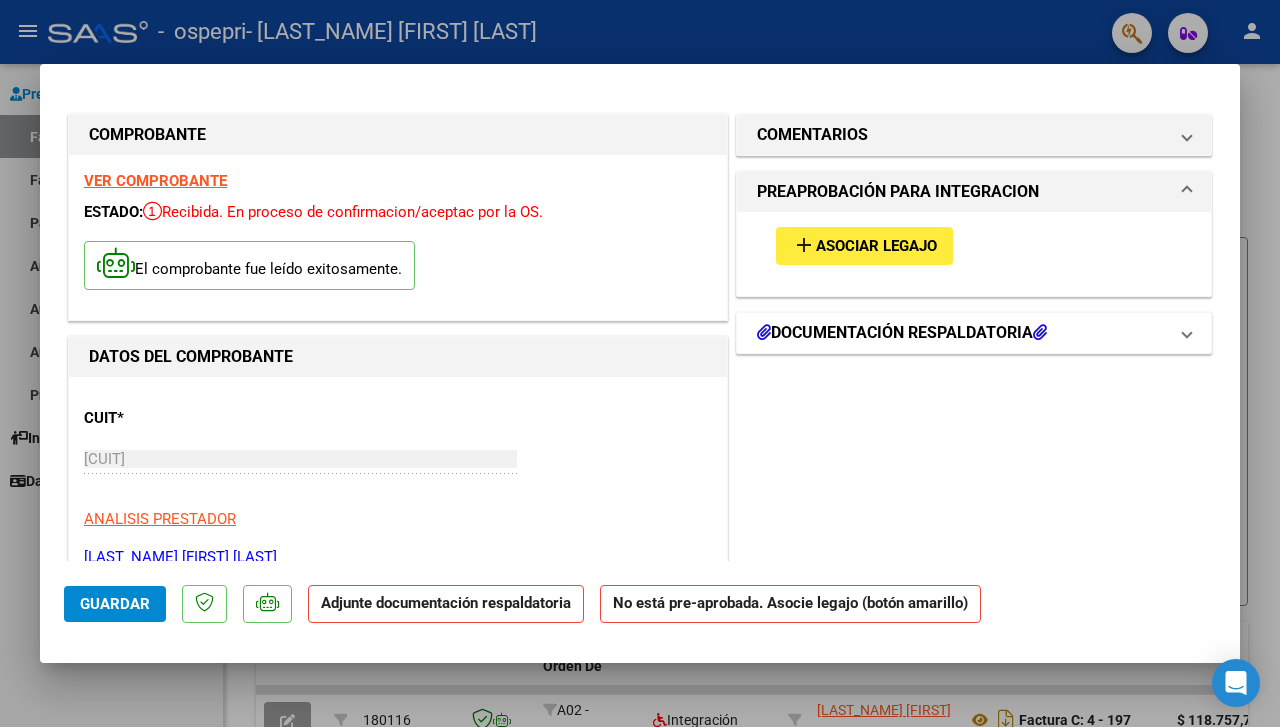 click at bounding box center [1040, 332] 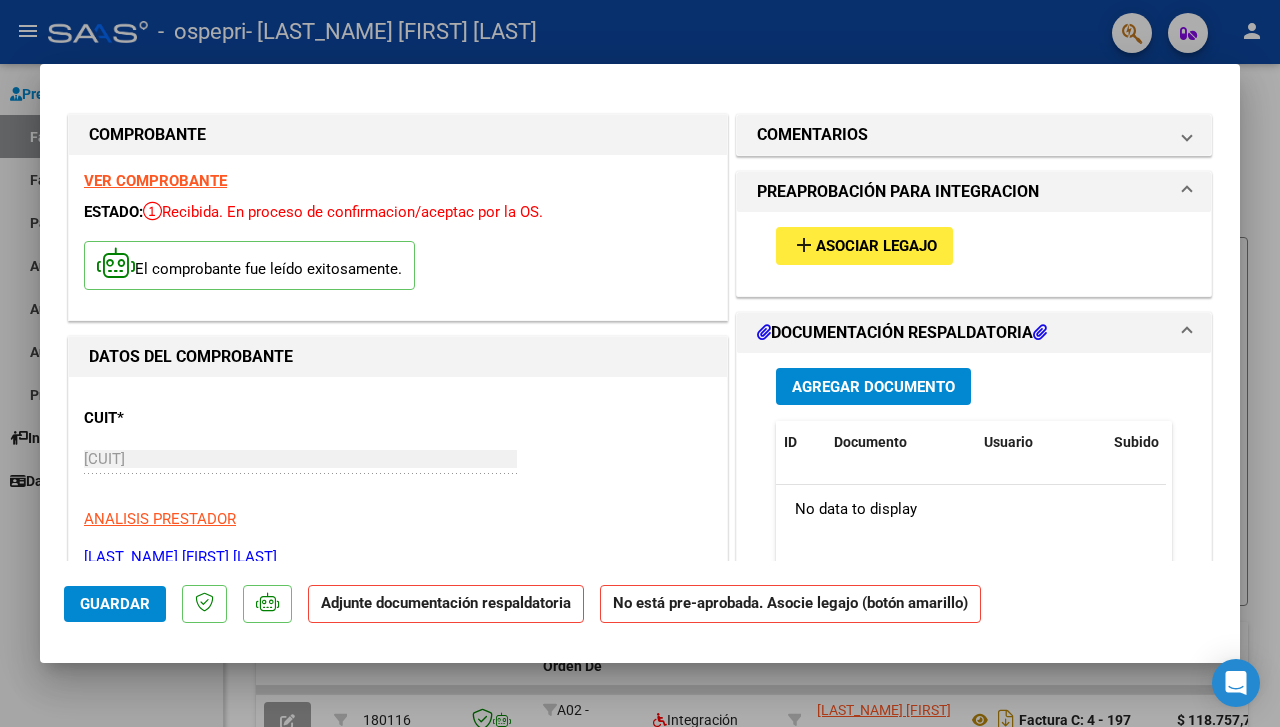 click on "Agregar Documento" at bounding box center [873, 387] 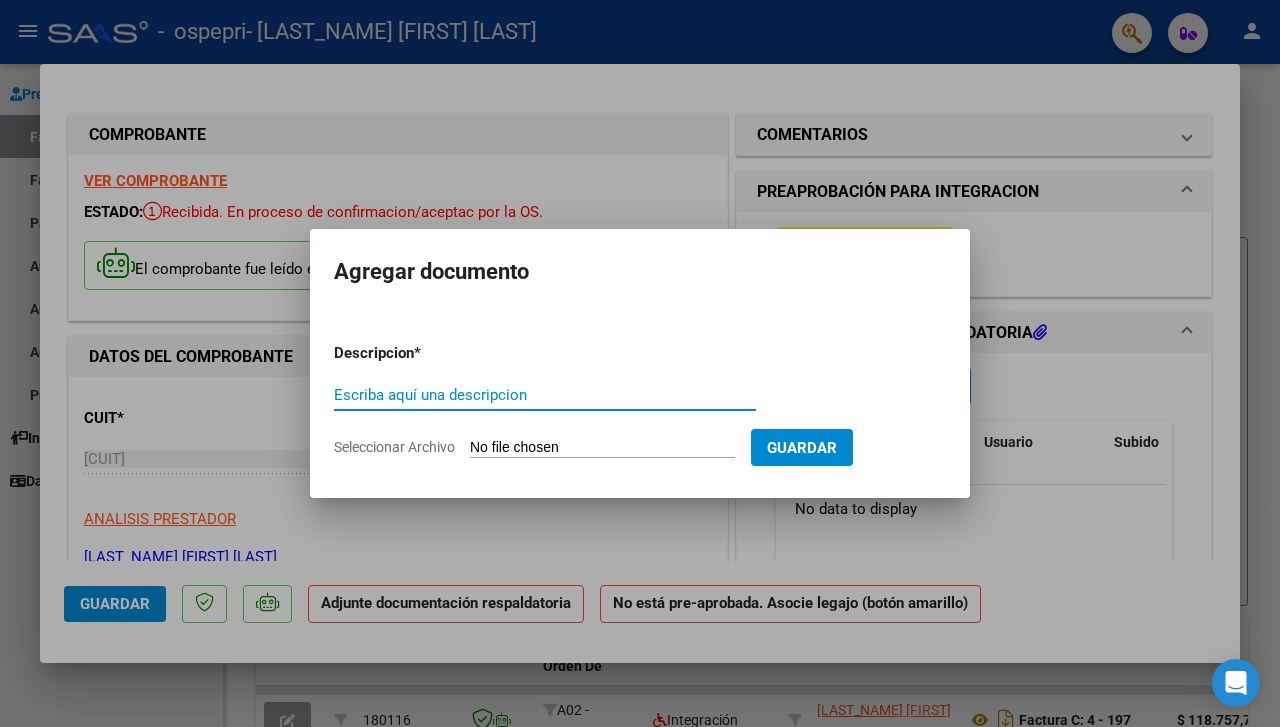 click on "Seleccionar Archivo" at bounding box center [602, 448] 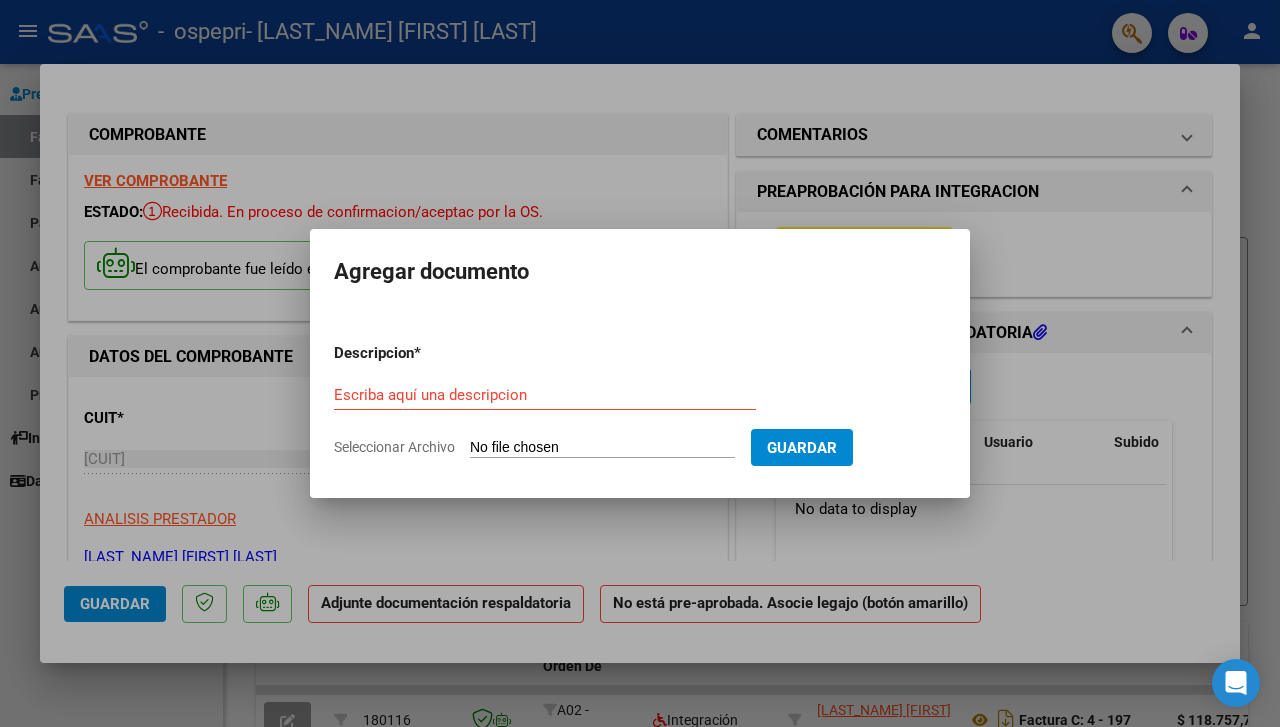 type on "C:\fakepath\asistencia [LAST_NAME] [LAST_NAME].pdf" 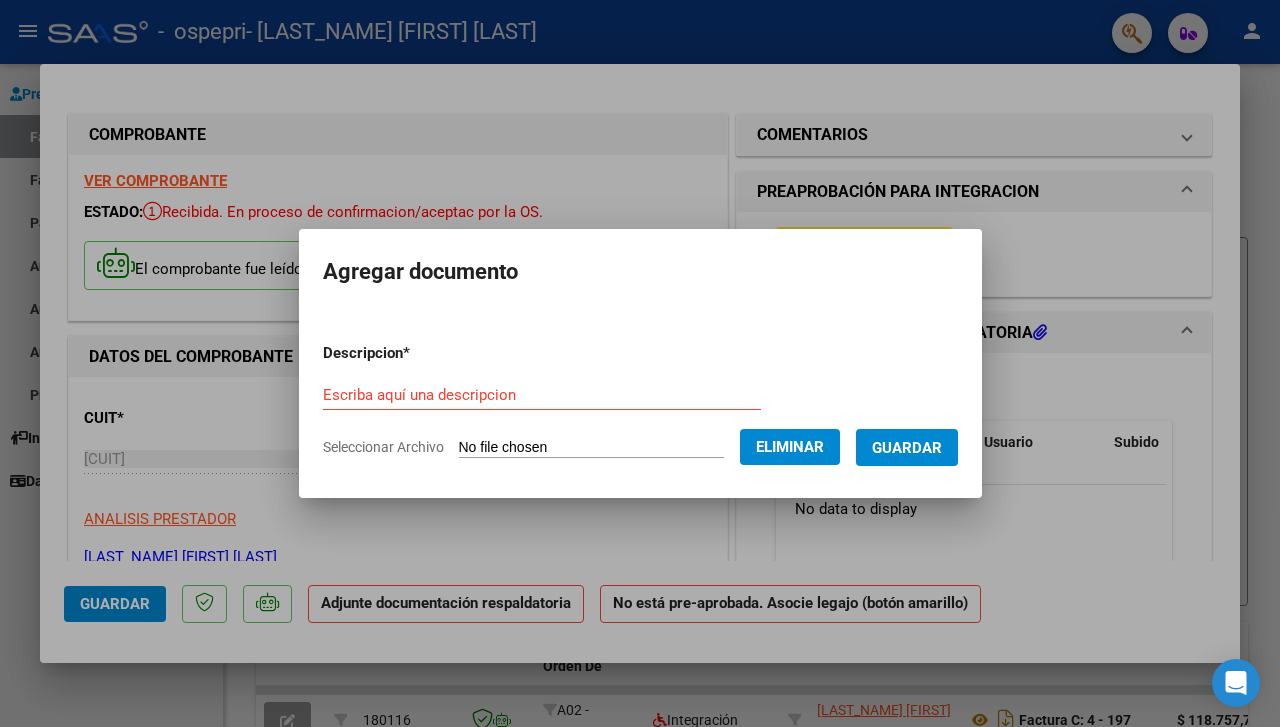 click on "Descripcion  *   Escriba aquí una descripcion  Seleccionar Archivo Eliminar Guardar" at bounding box center (640, 400) 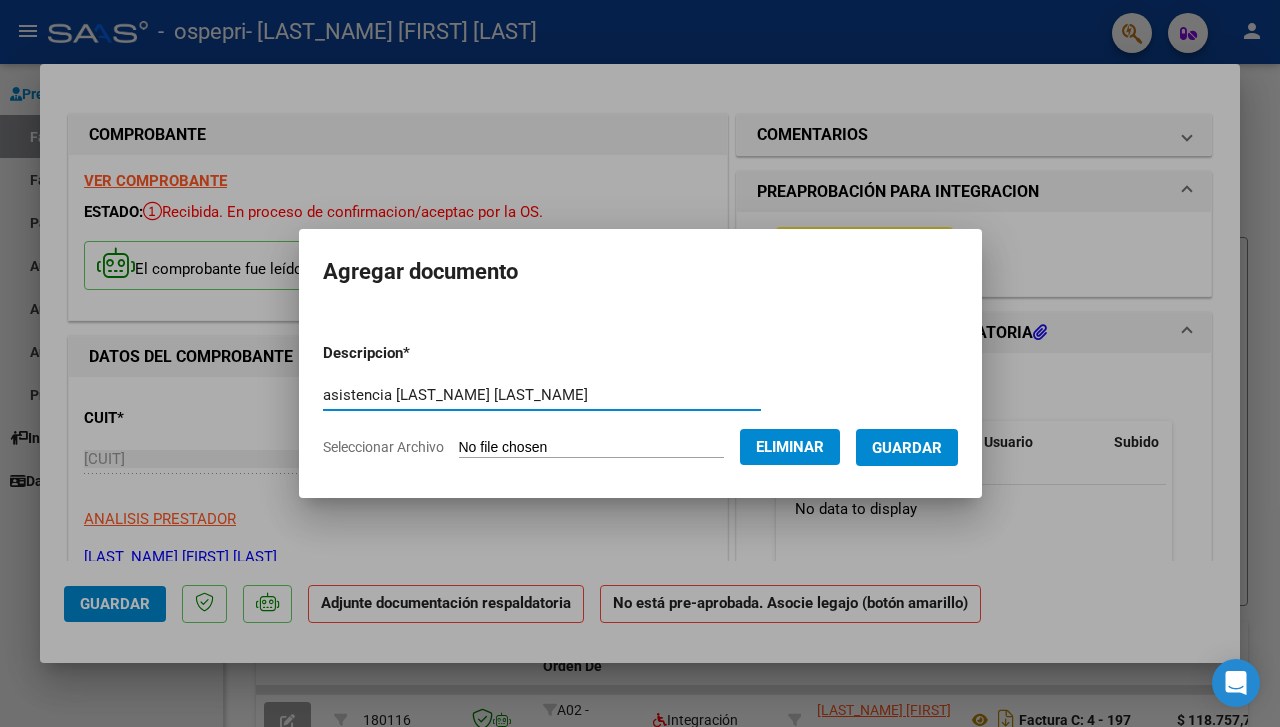type on "asistencia [LAST_NAME] [LAST_NAME]" 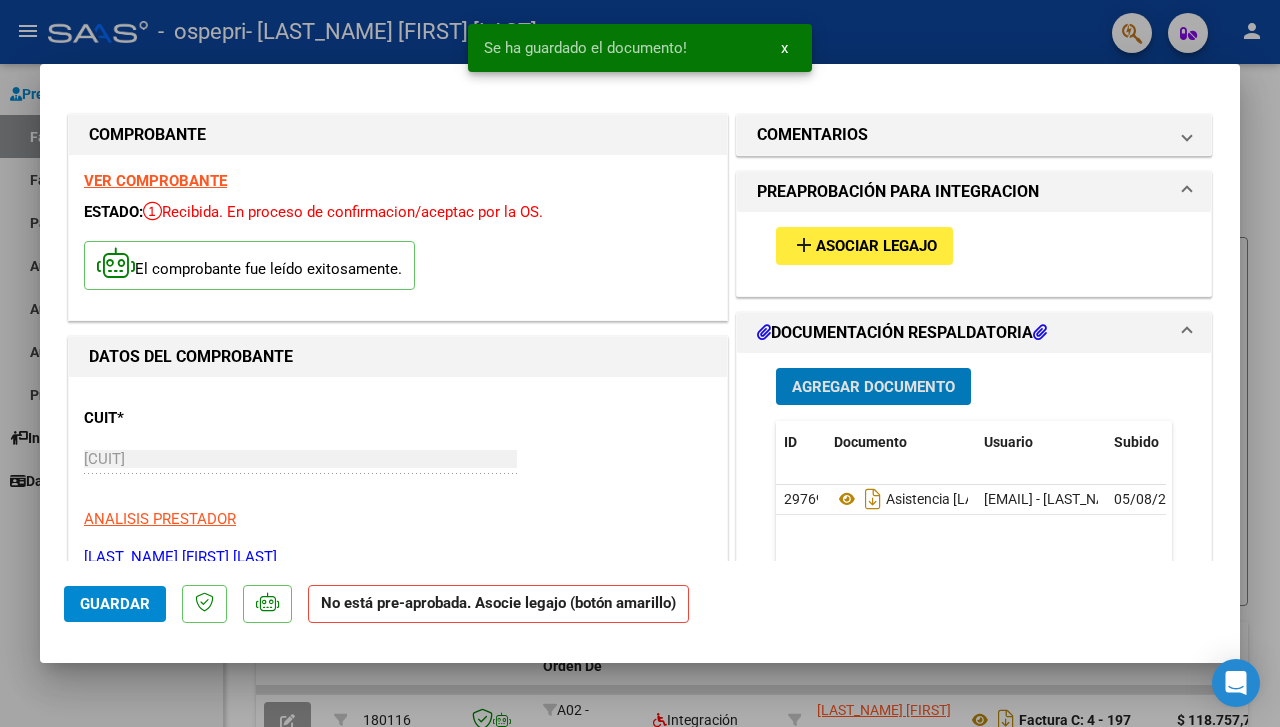 click on "Agregar Documento" at bounding box center [873, 387] 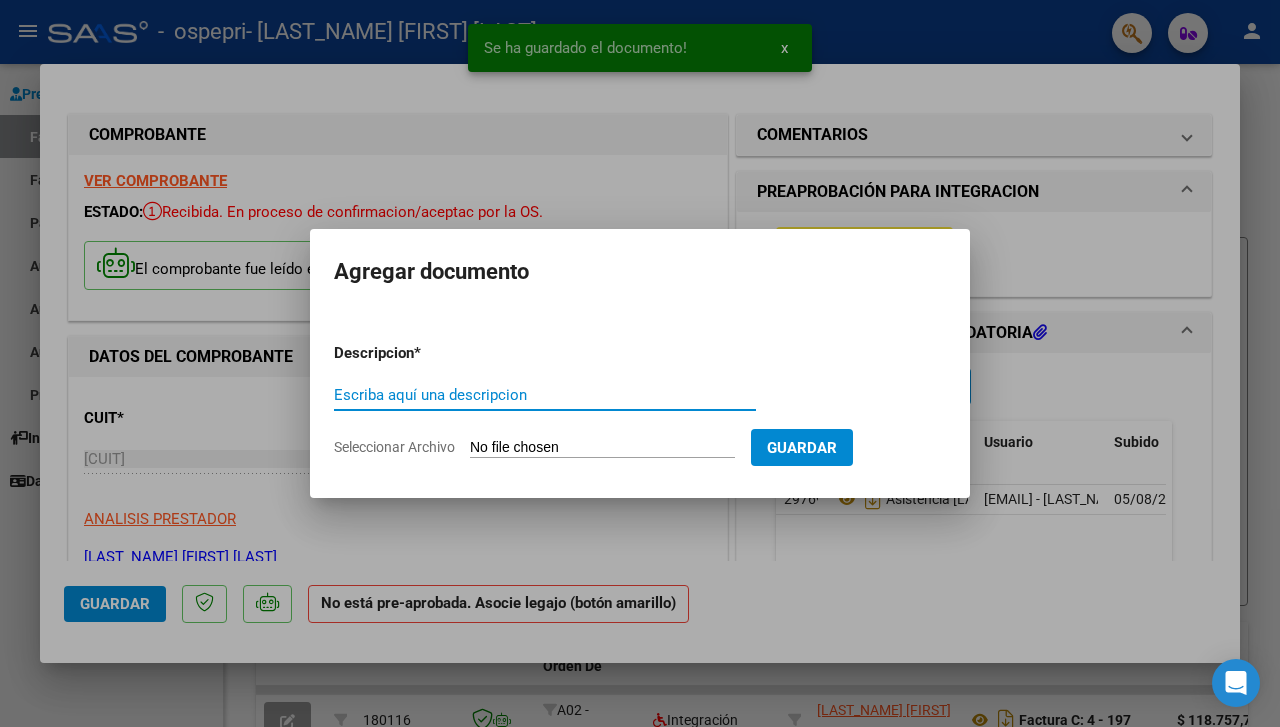 click on "Seleccionar Archivo" at bounding box center [602, 448] 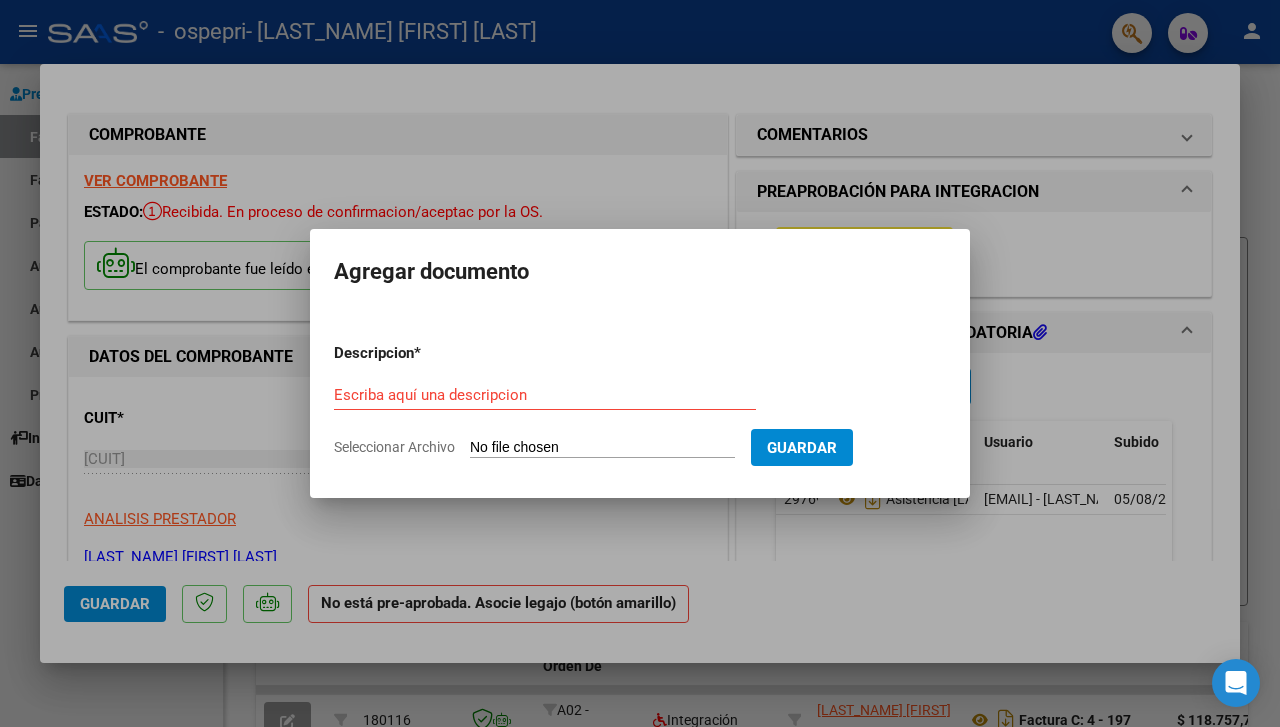 type on "C:\fakepath\[LAST_NAME] [LAST_NAME] [LAST_NAME].pdf" 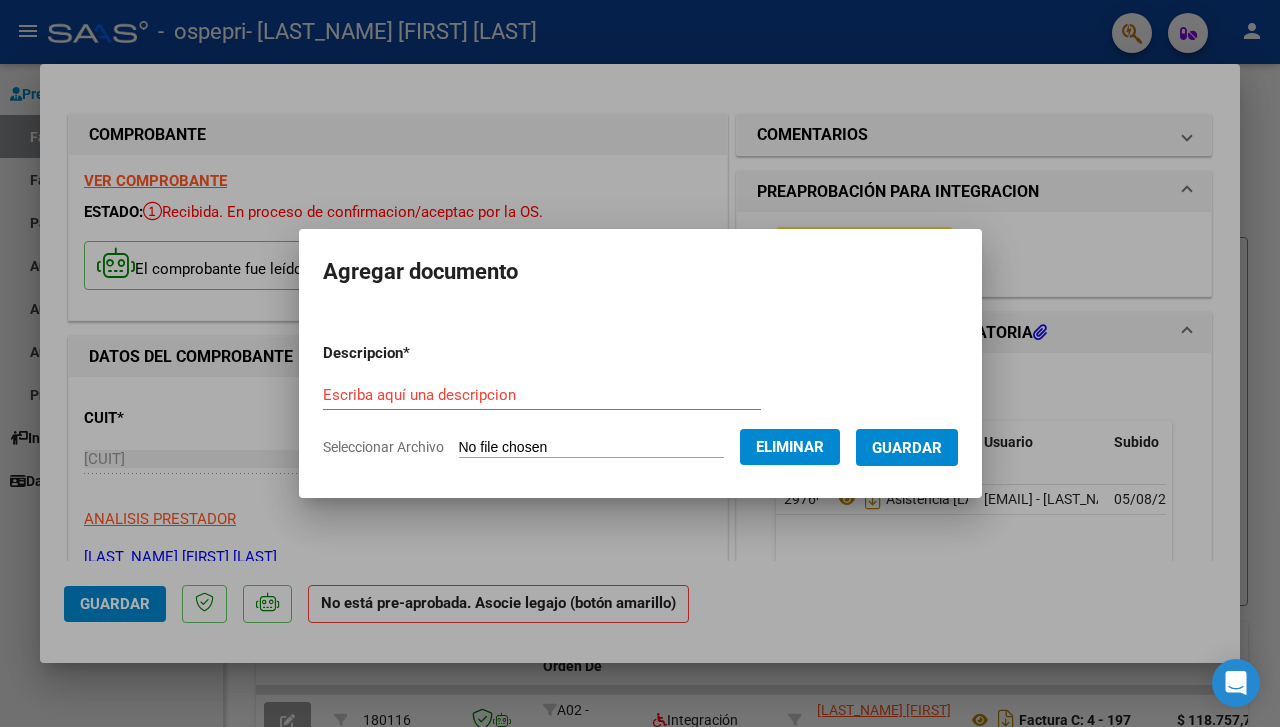click on "Escriba aquí una descripcion" at bounding box center [542, 395] 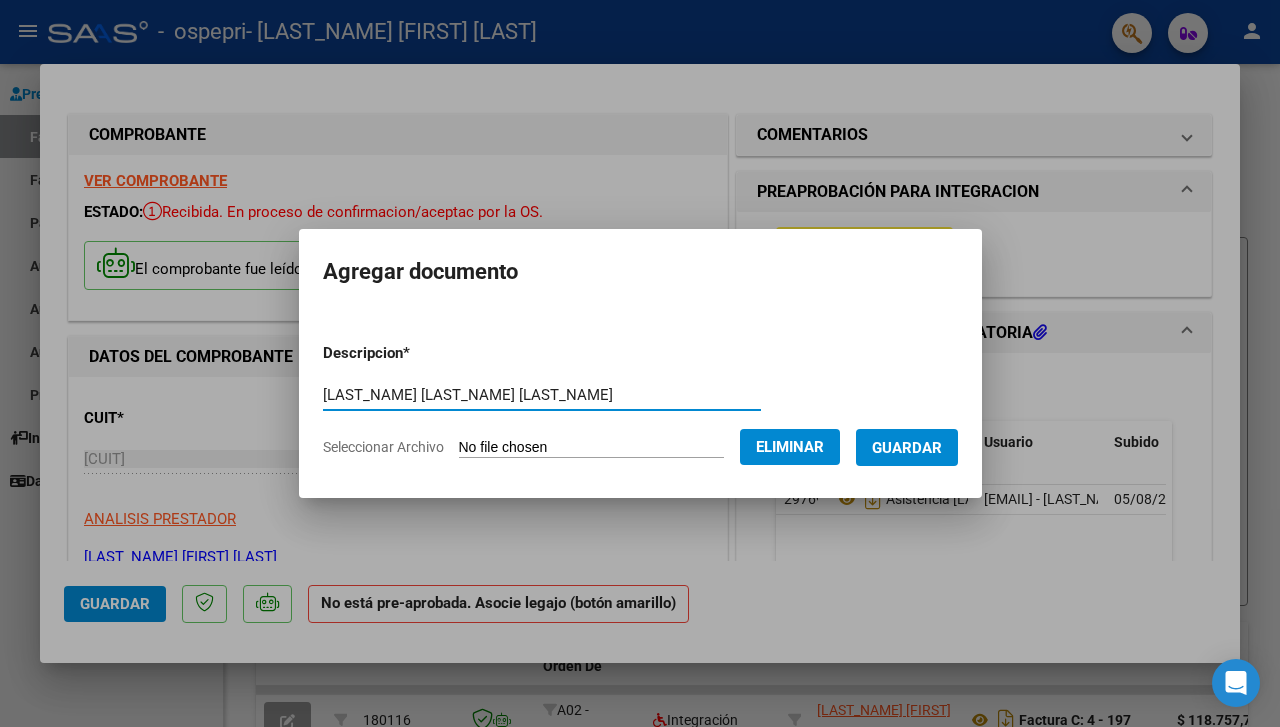type on "[LAST_NAME] [LAST_NAME] [LAST_NAME]" 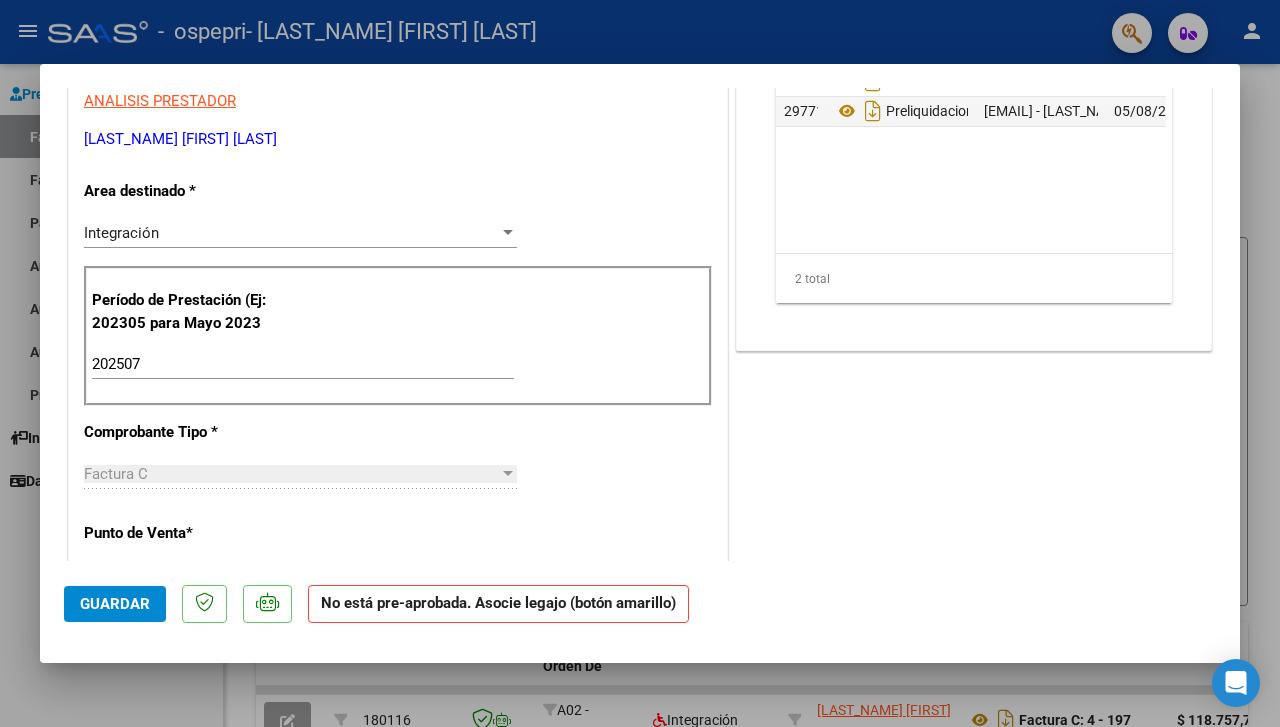 scroll, scrollTop: 453, scrollLeft: 0, axis: vertical 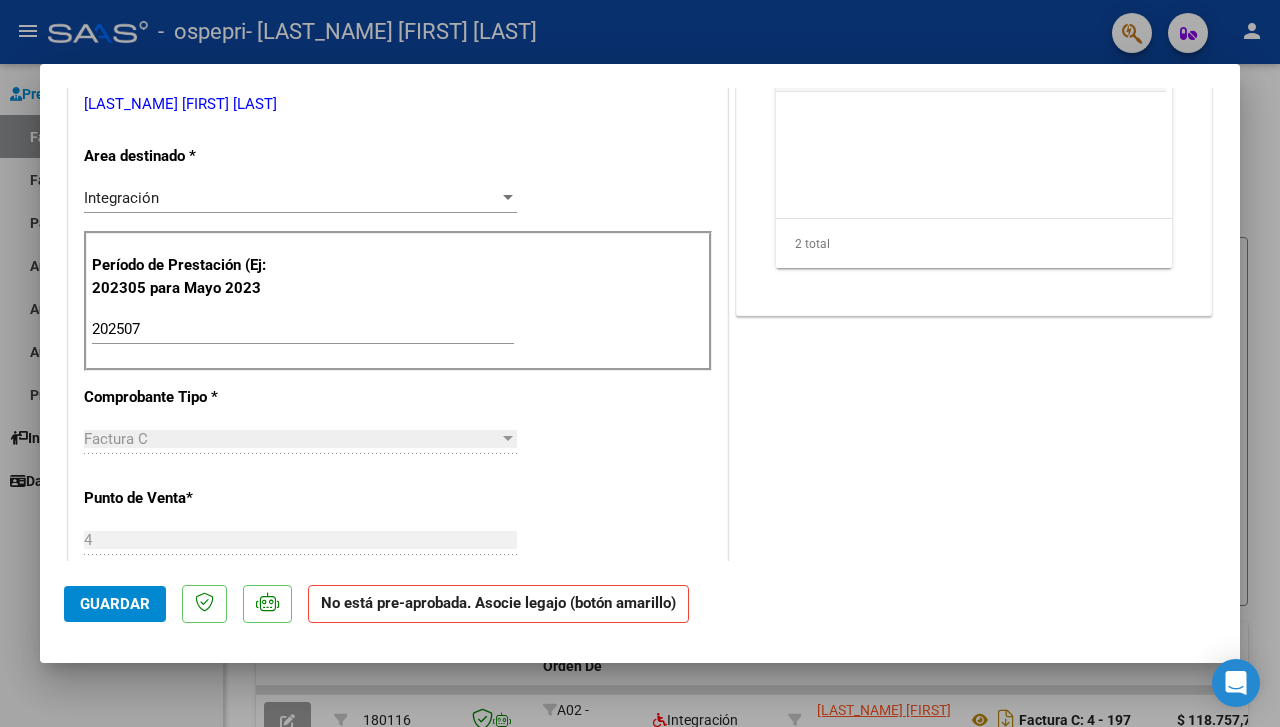 click on "Guardar" 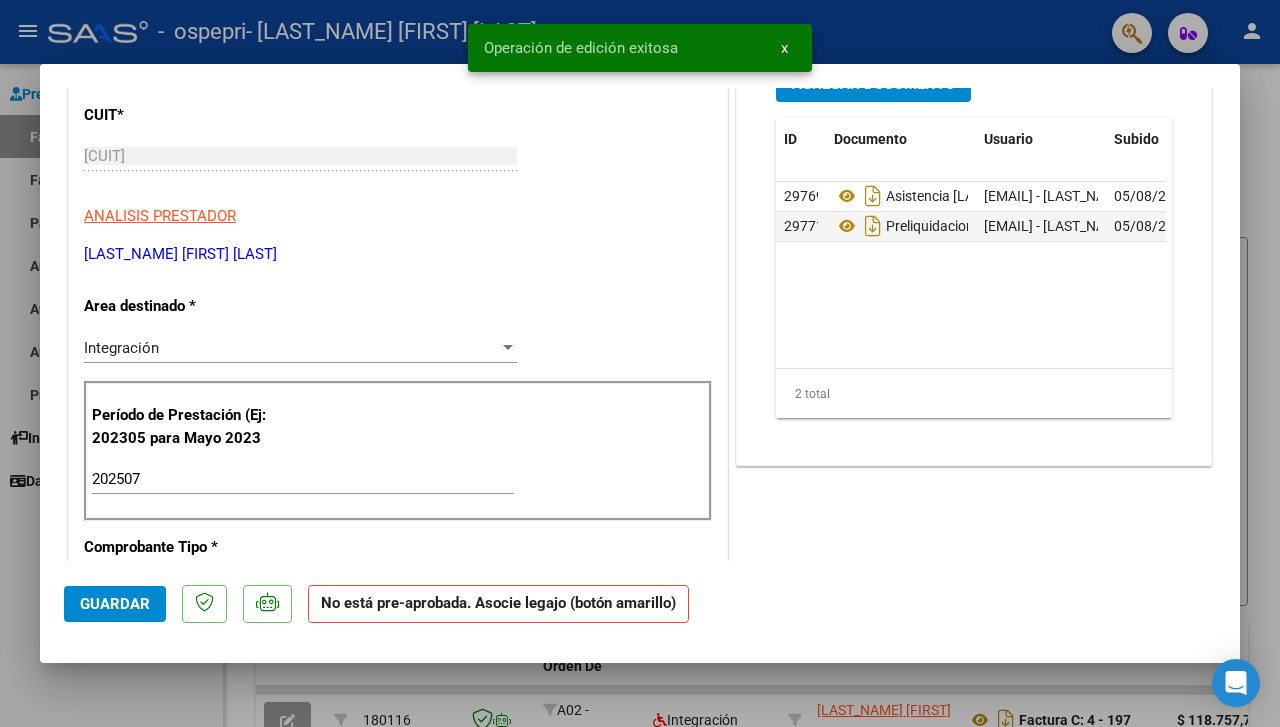 scroll, scrollTop: 119, scrollLeft: 0, axis: vertical 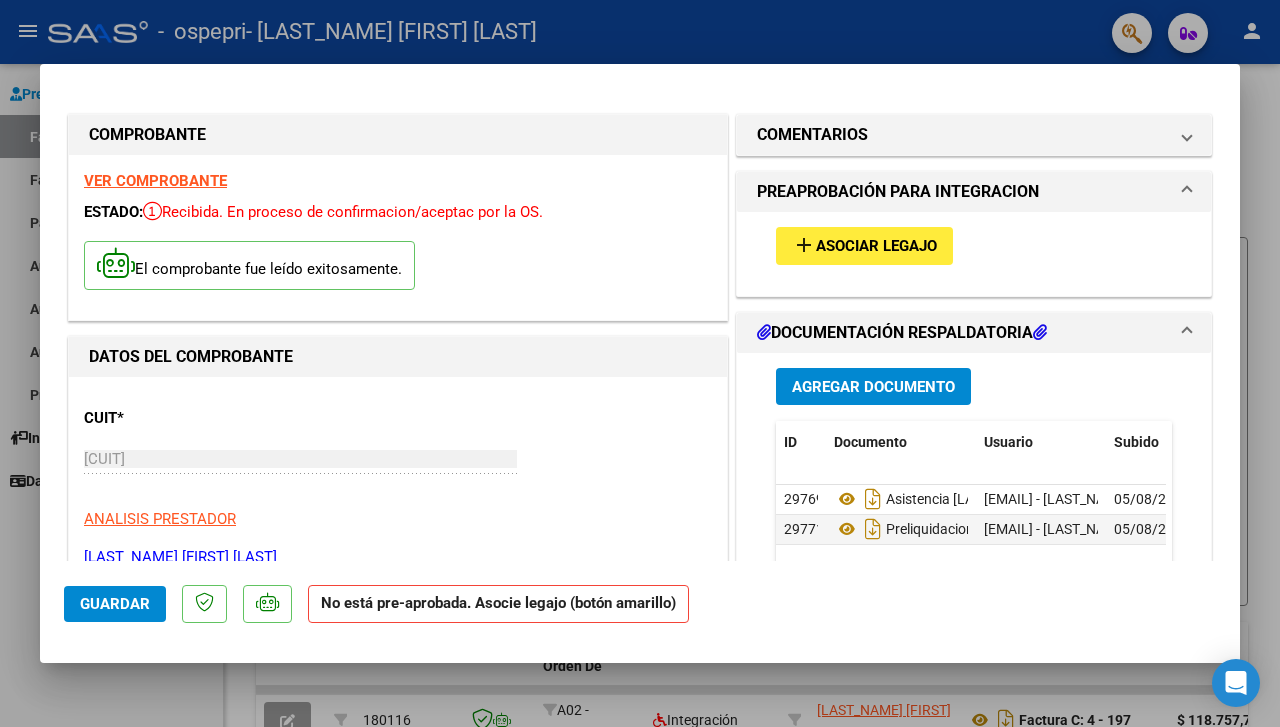 click on "Asociar Legajo" at bounding box center [876, 247] 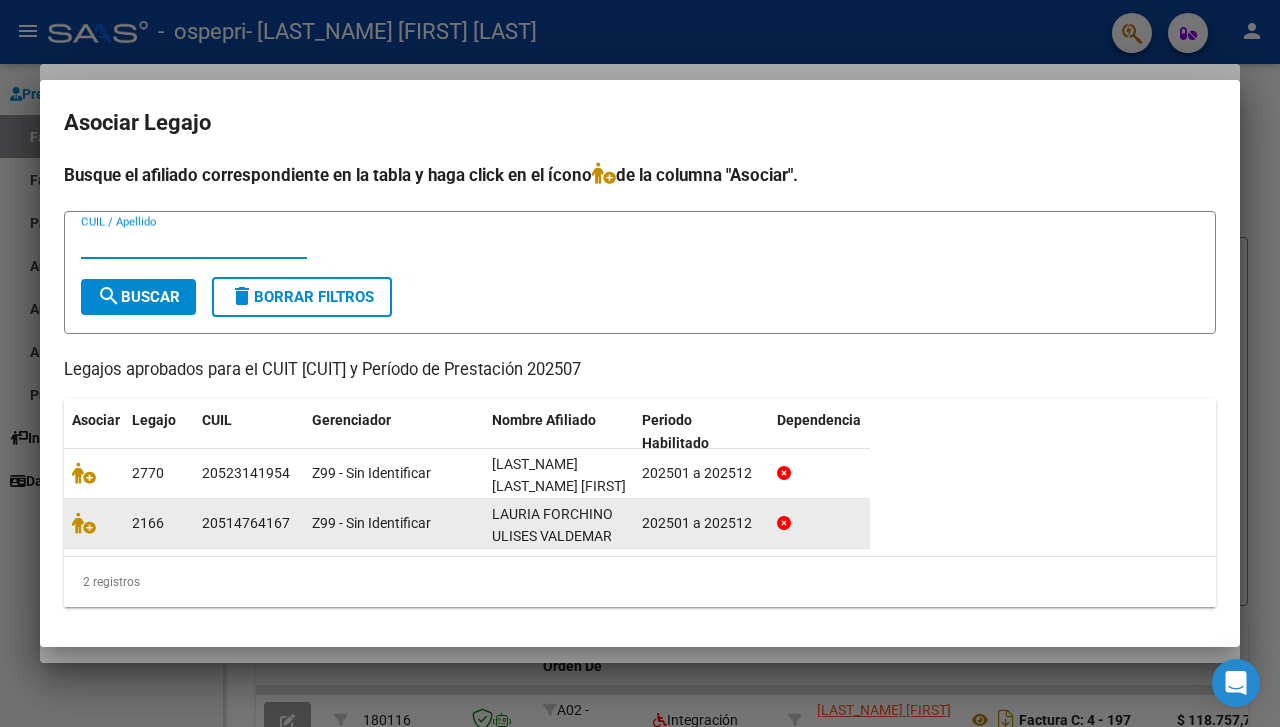 click on "202501 a 202512" 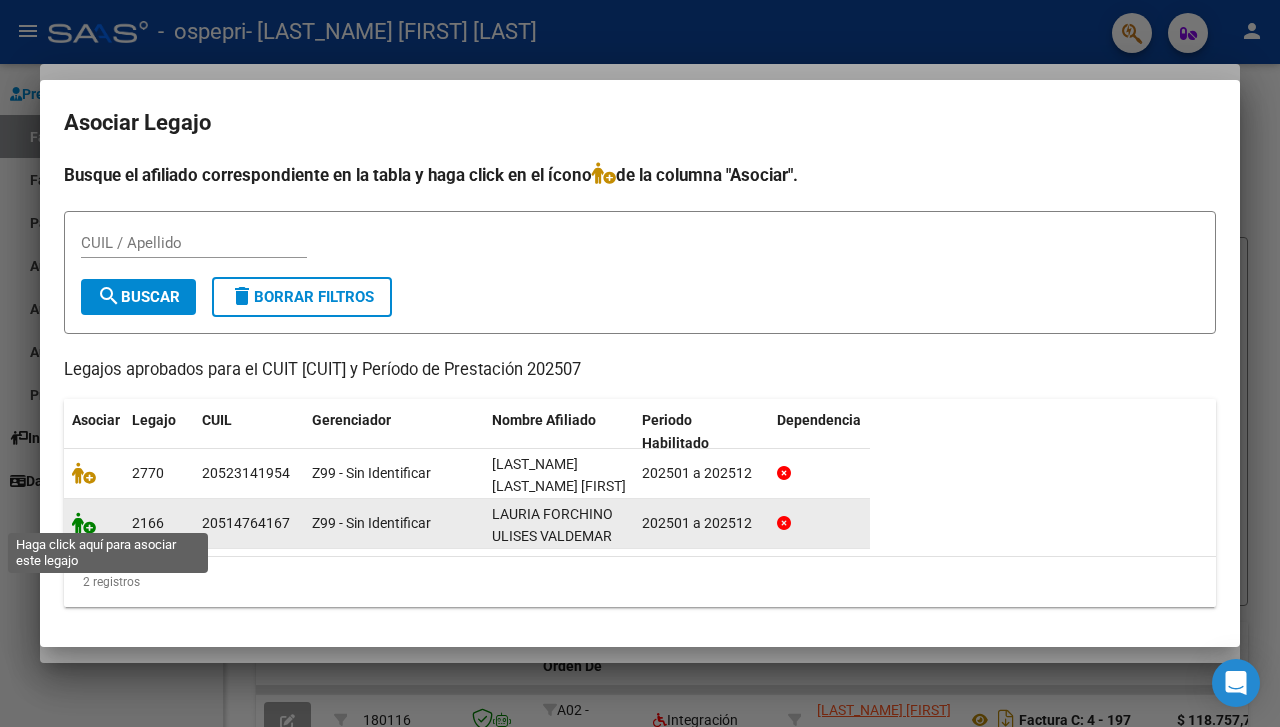 click 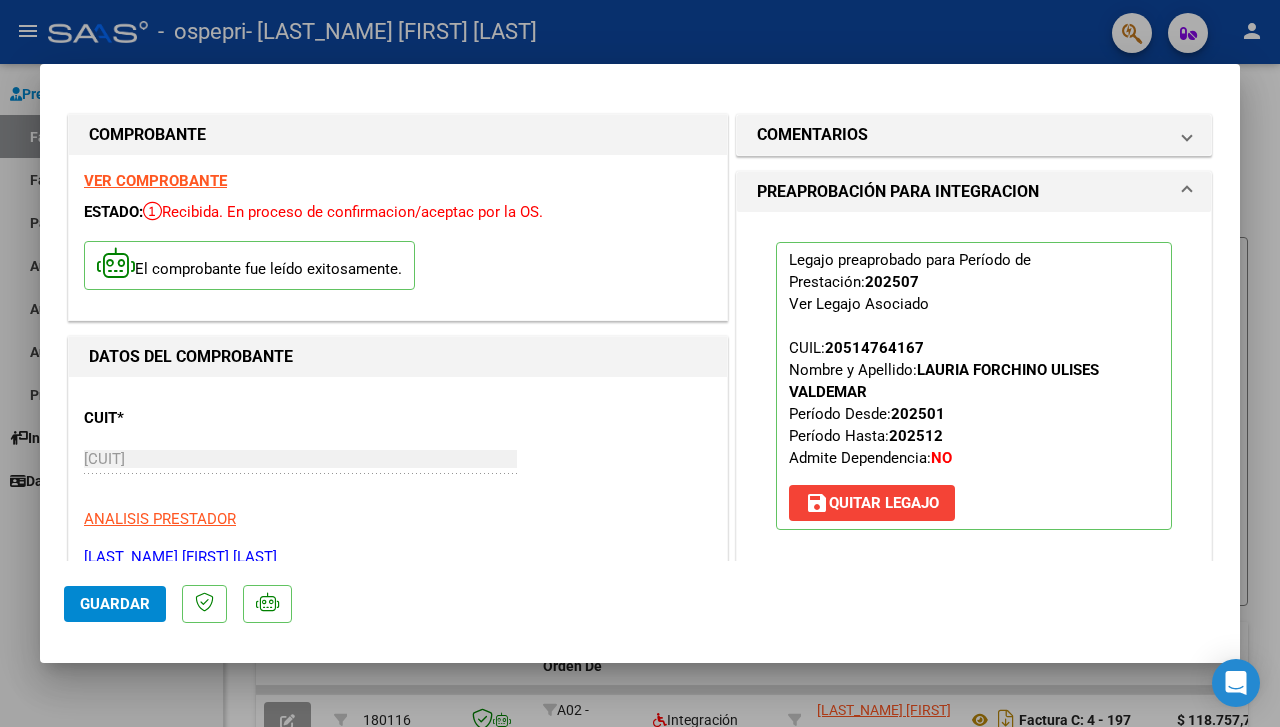 click on "Guardar" 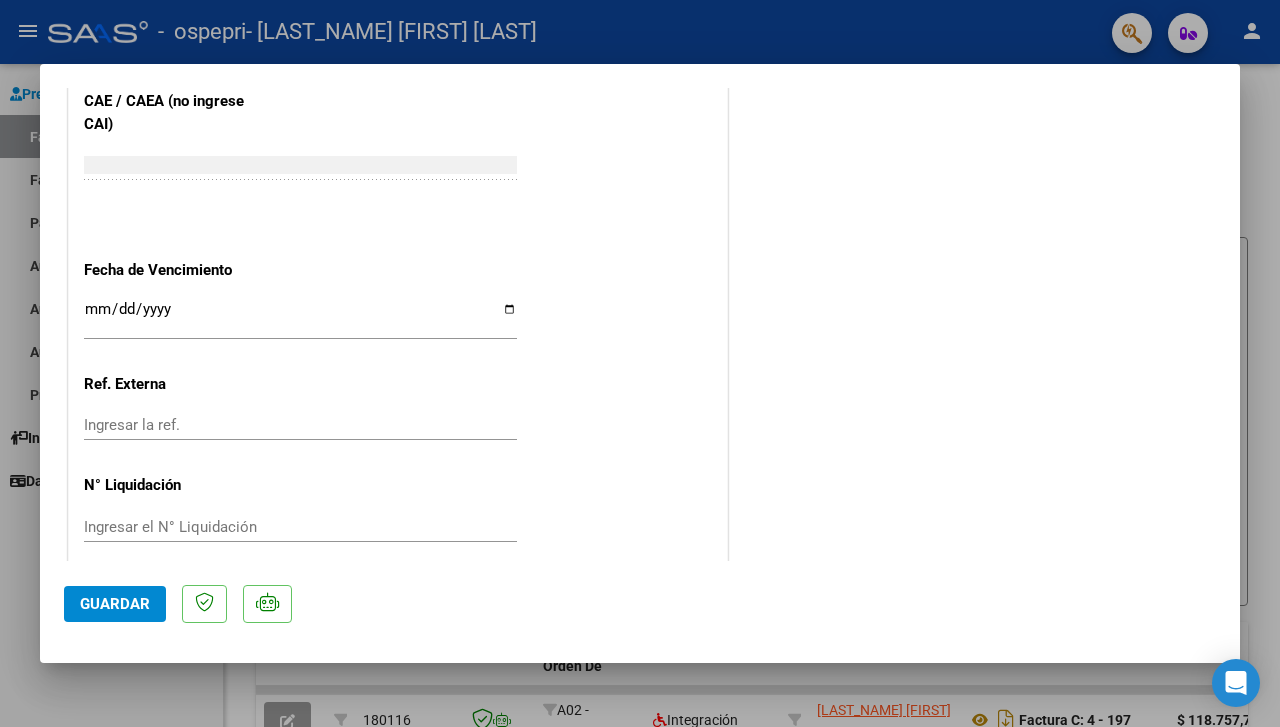 scroll, scrollTop: 1335, scrollLeft: 0, axis: vertical 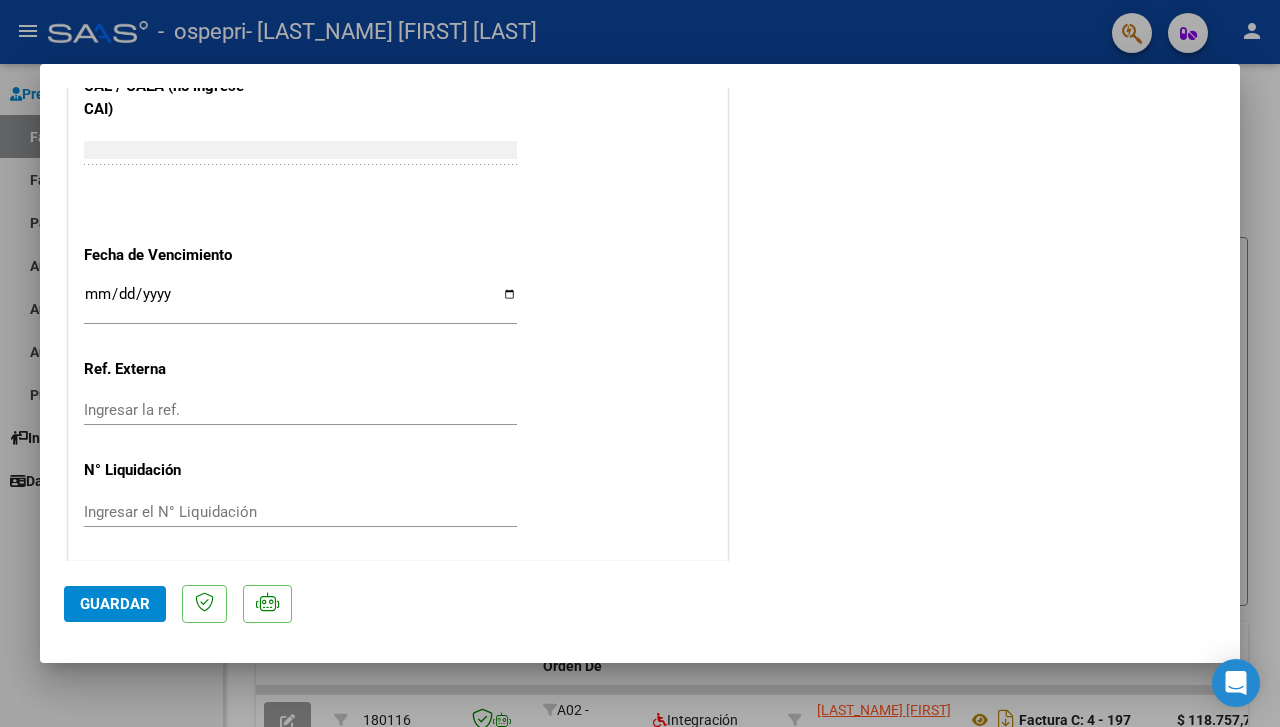 click at bounding box center [640, 363] 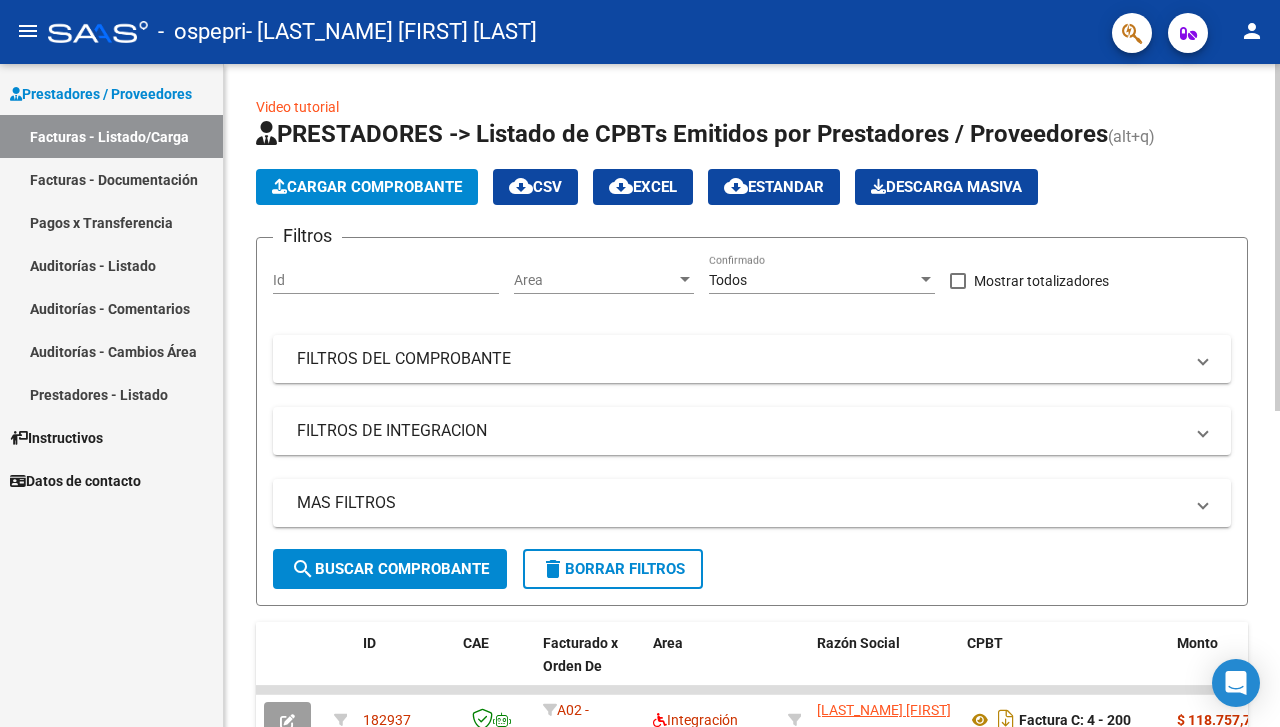 click on "Cargar Comprobante" 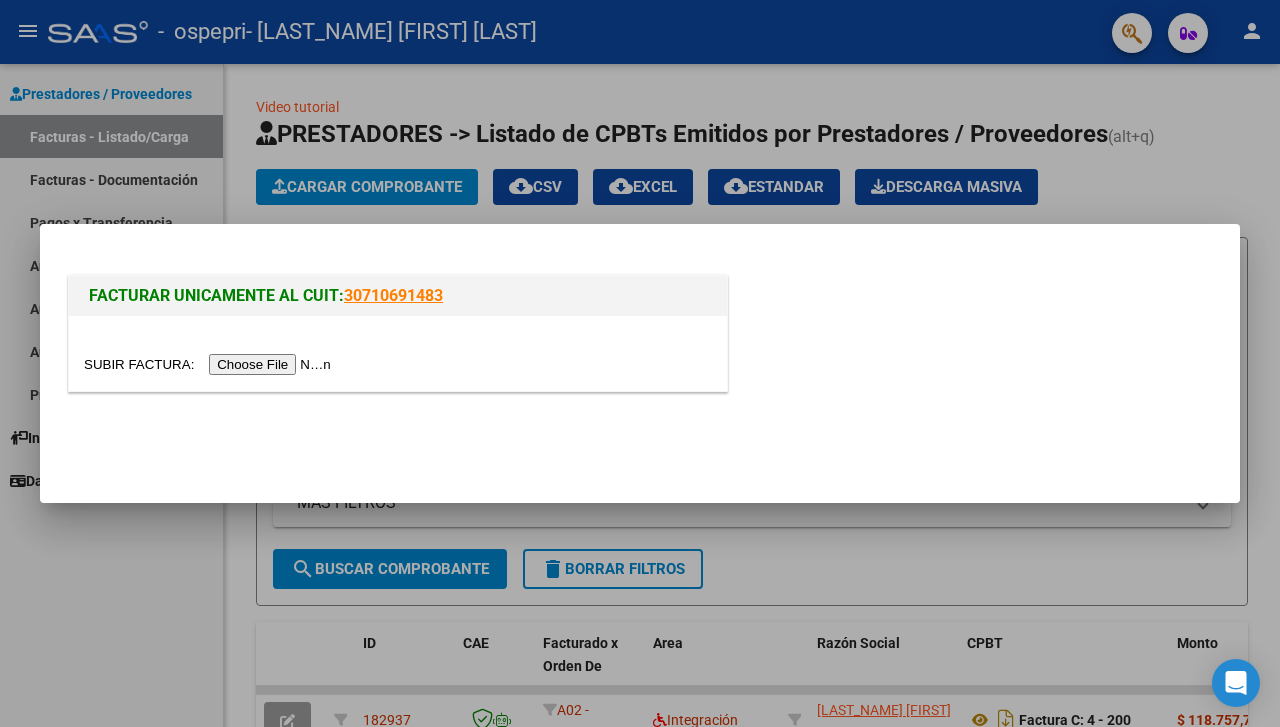 click at bounding box center (210, 364) 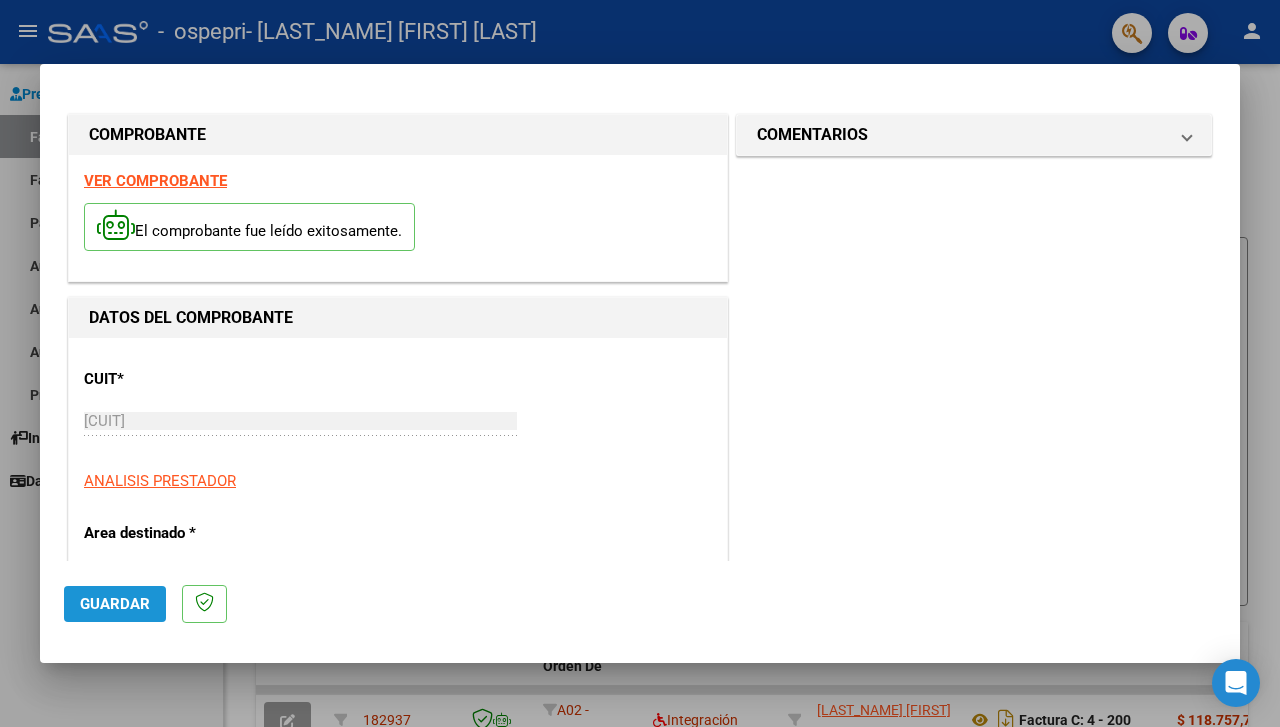 click on "Guardar" 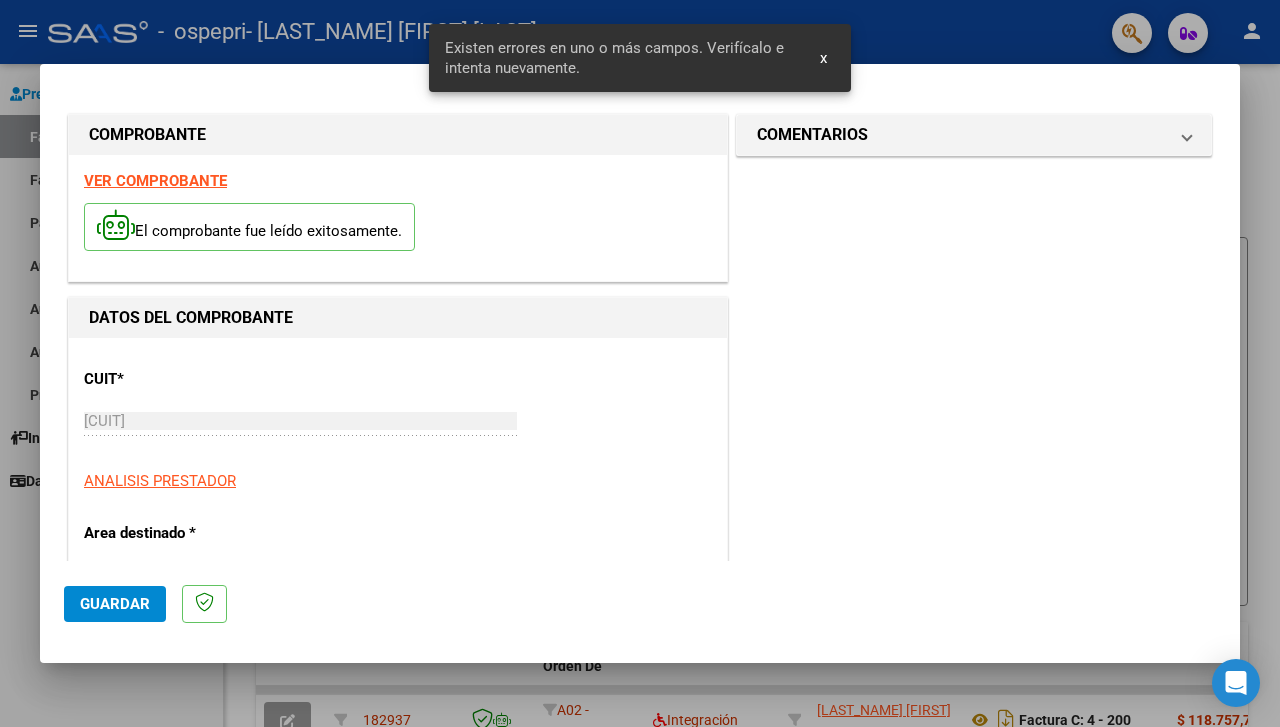 scroll, scrollTop: 441, scrollLeft: 0, axis: vertical 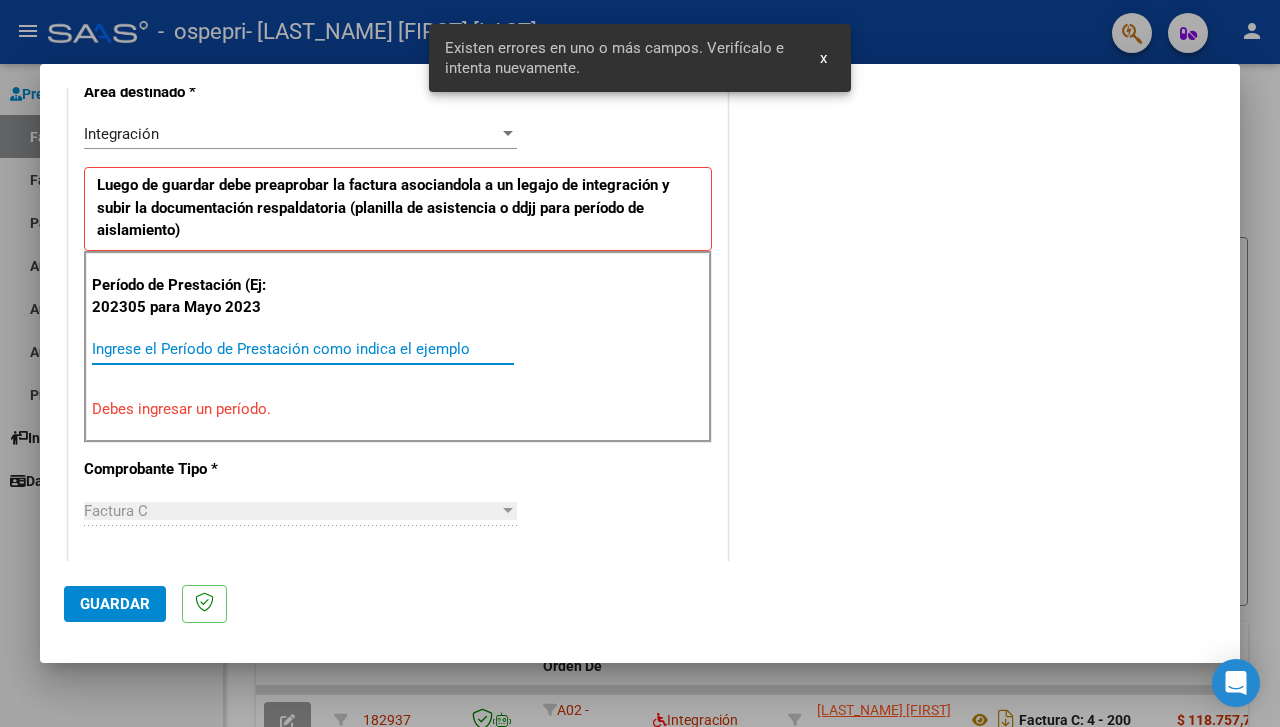 click on "Ingrese el Período de Prestación como indica el ejemplo" at bounding box center (303, 349) 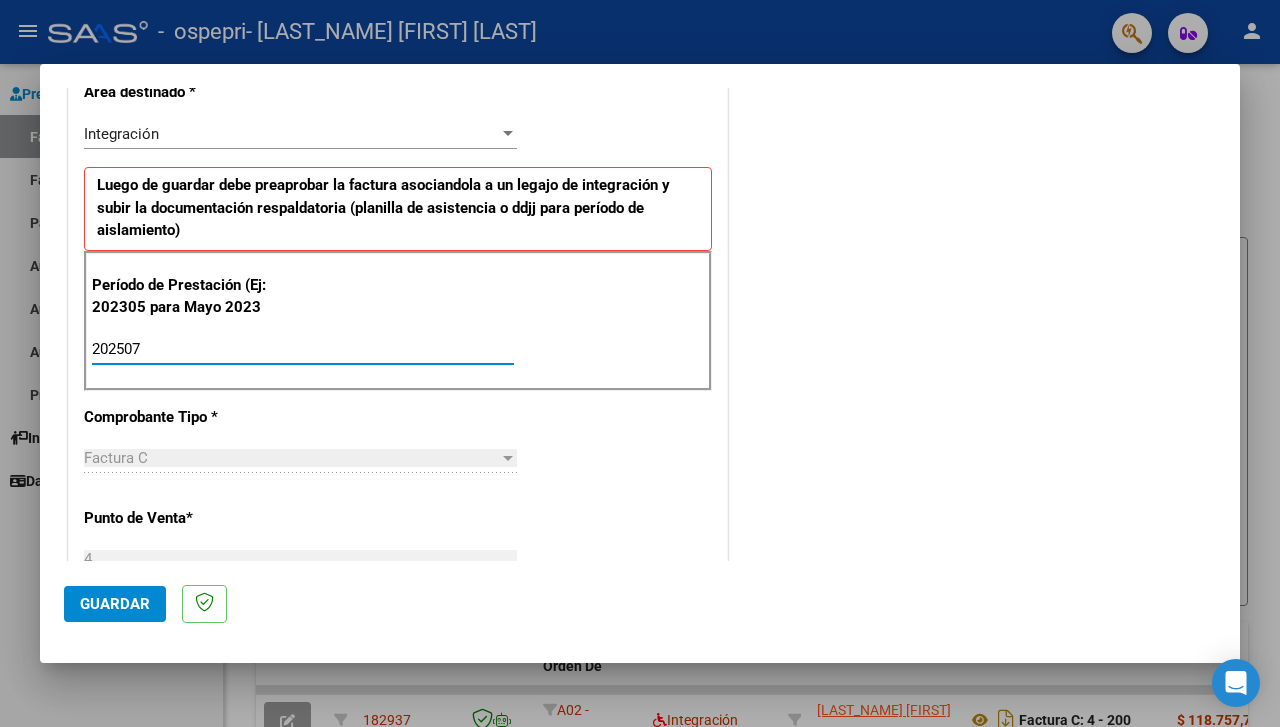 type on "202507" 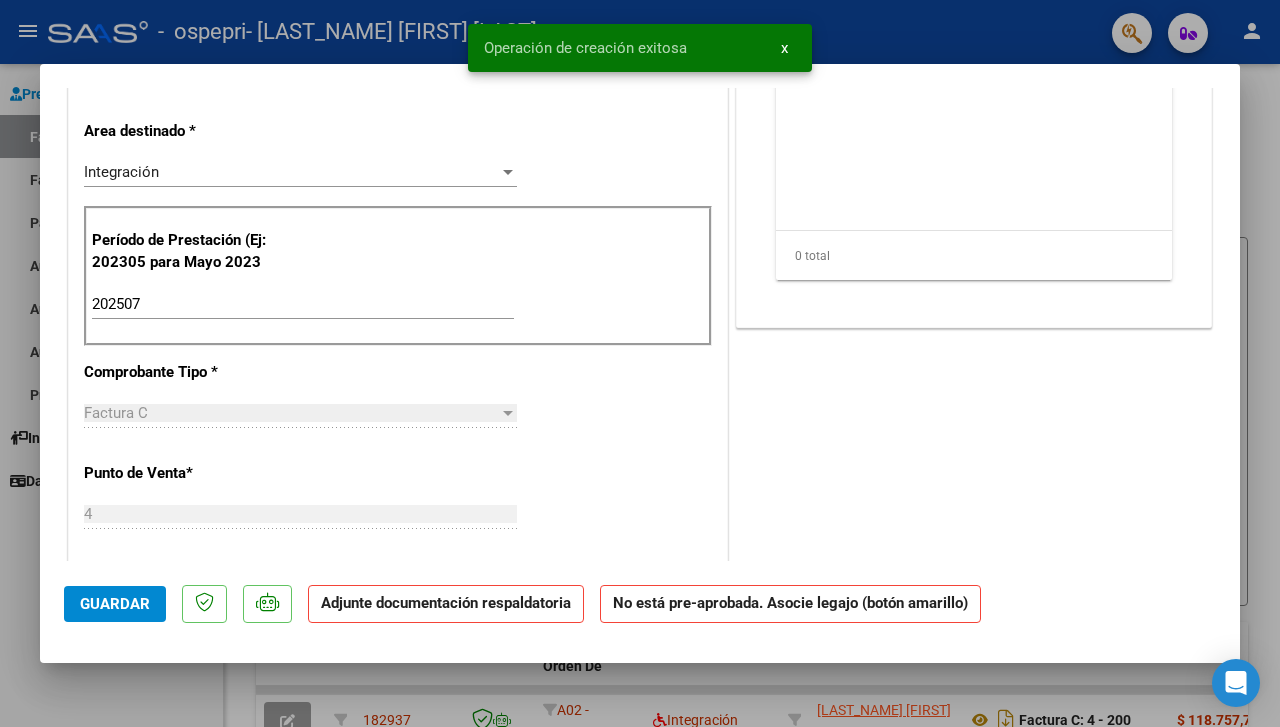 scroll, scrollTop: 0, scrollLeft: 0, axis: both 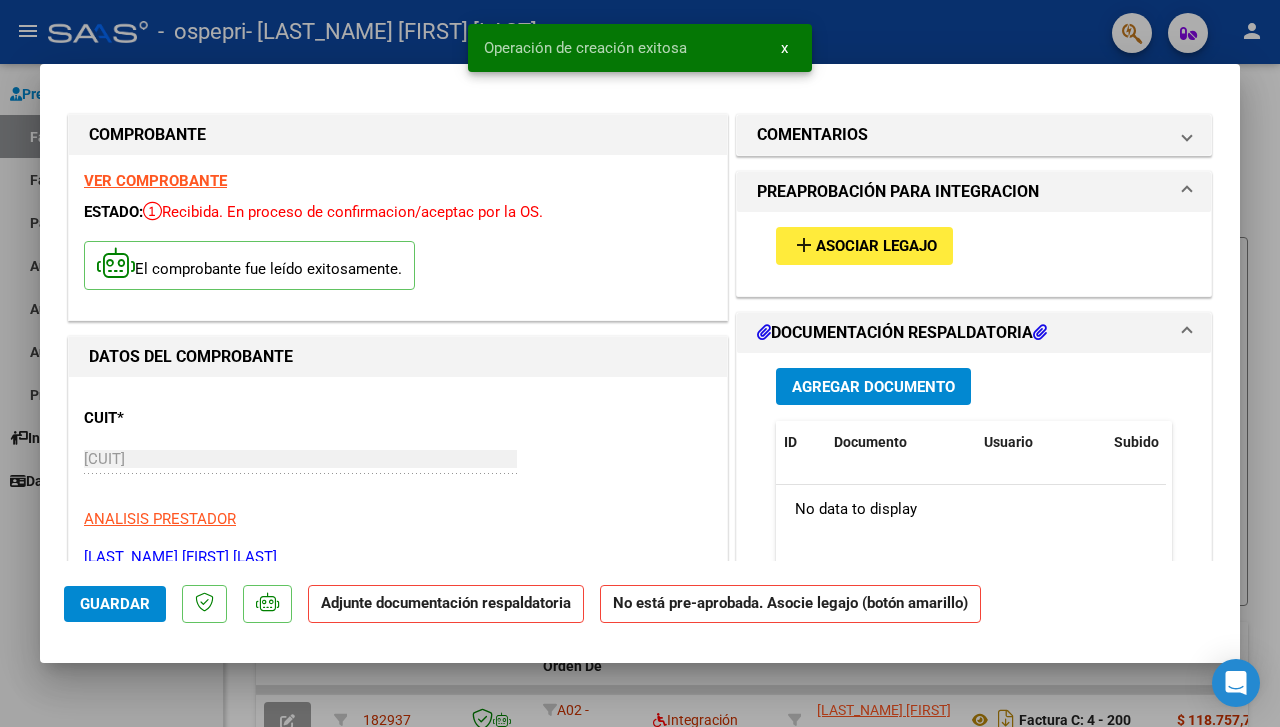click on "Agregar Documento" at bounding box center [873, 387] 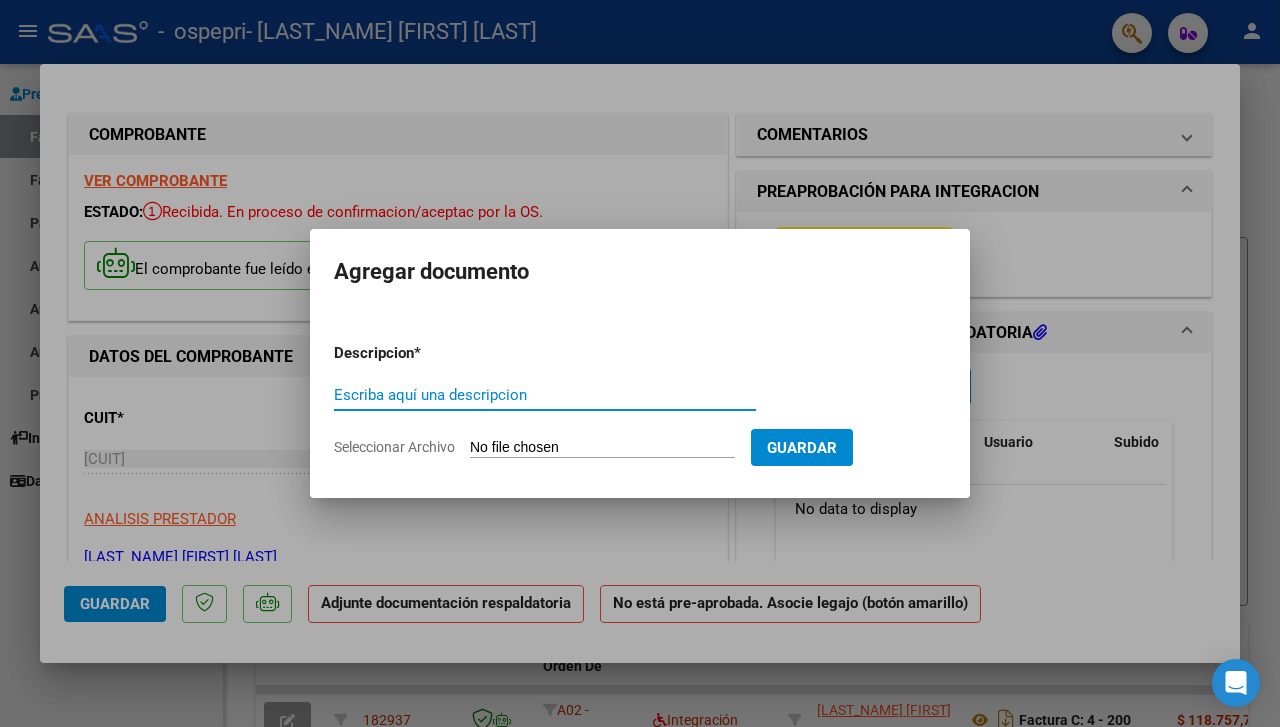 click on "Seleccionar Archivo" at bounding box center (602, 448) 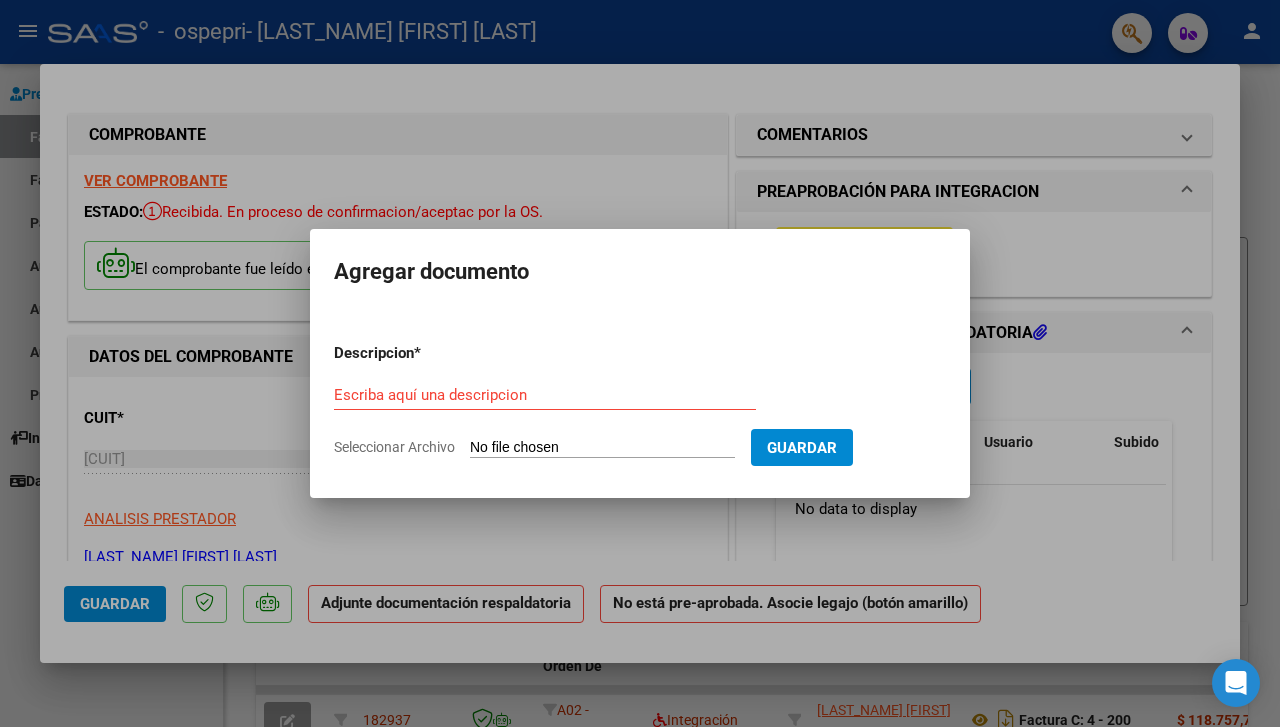 type on "C:\fakepath\asistencia [LAST_NAME] [LAST_NAME].pdf" 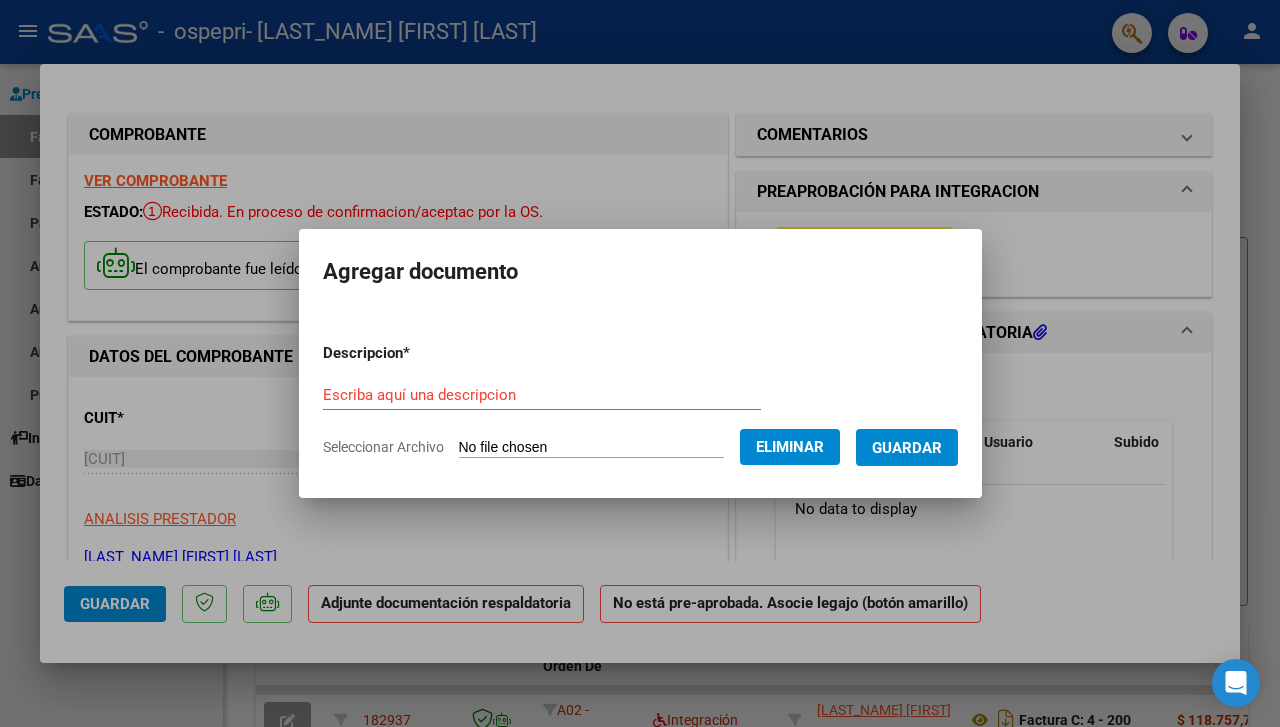 click on "Descripcion  *   Escriba aquí una descripcion  Seleccionar Archivo Eliminar Guardar" at bounding box center [640, 400] 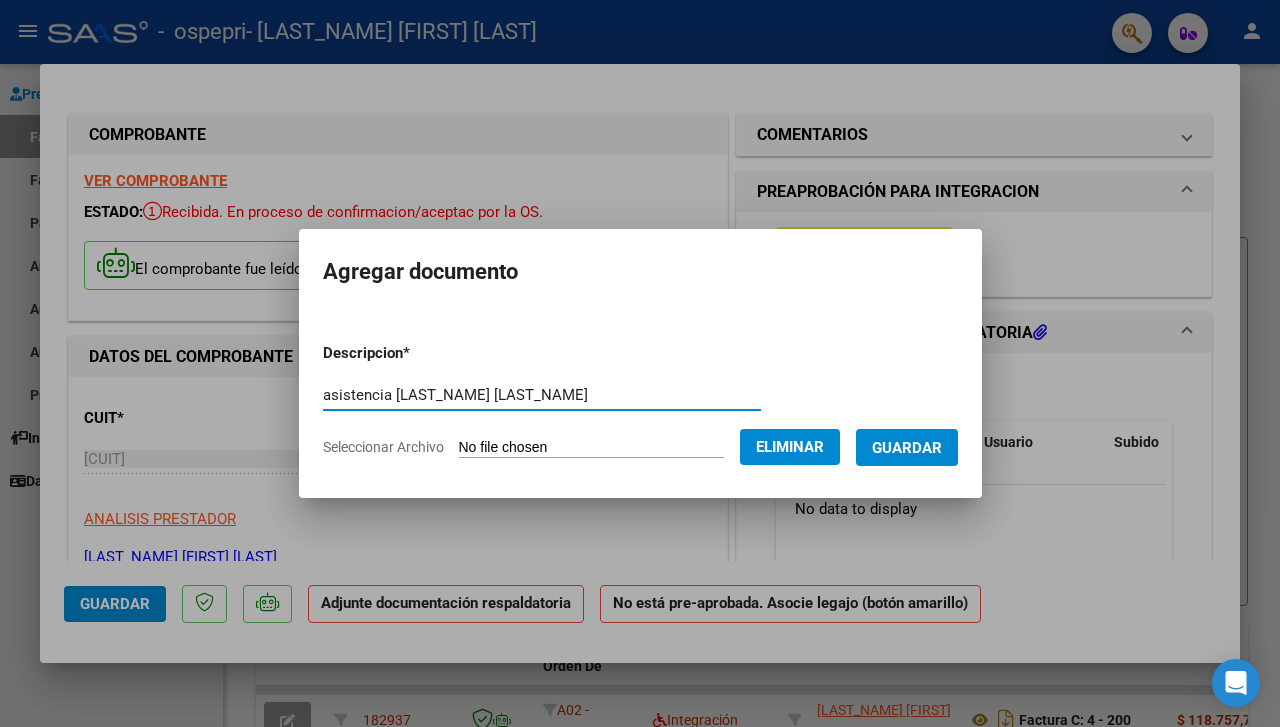 type on "asistencia [LAST_NAME] [LAST_NAME]" 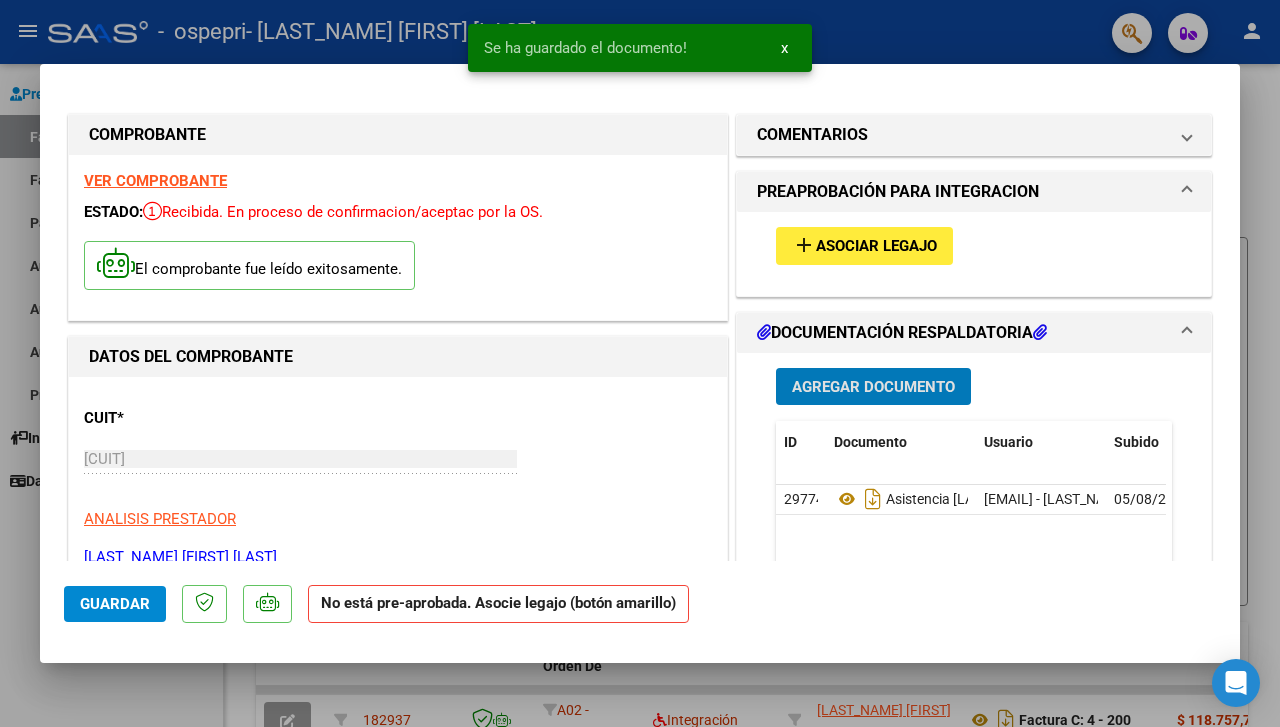 click on "Agregar Documento" at bounding box center (873, 387) 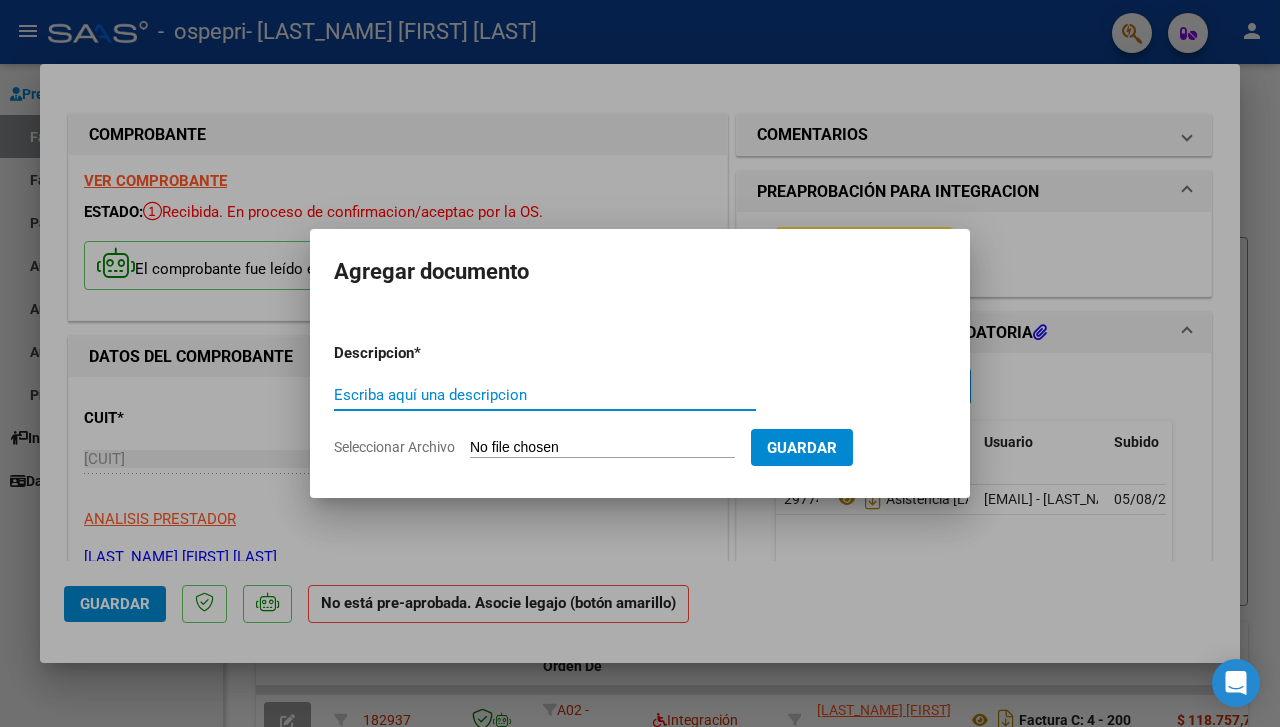click on "Seleccionar Archivo" at bounding box center (602, 448) 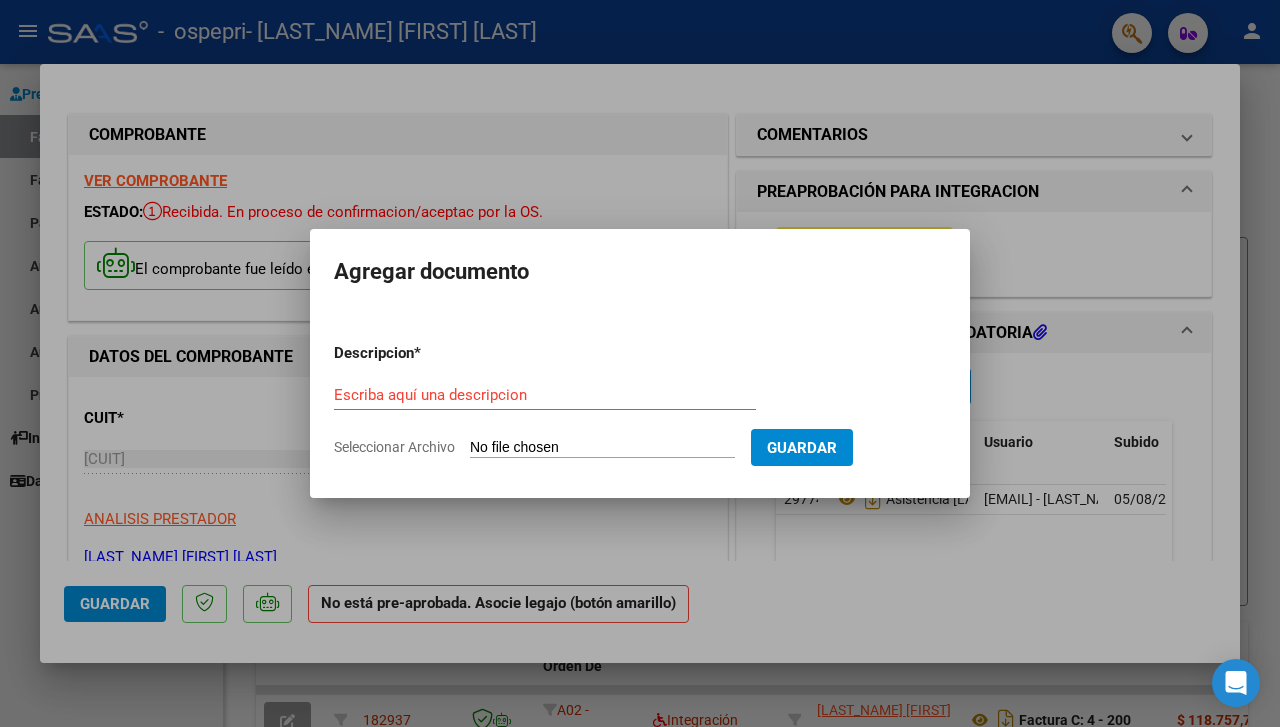 type on "C:\fakepath\[LAST_NAME] [LAST_NAME] [LAST_NAME].pdf" 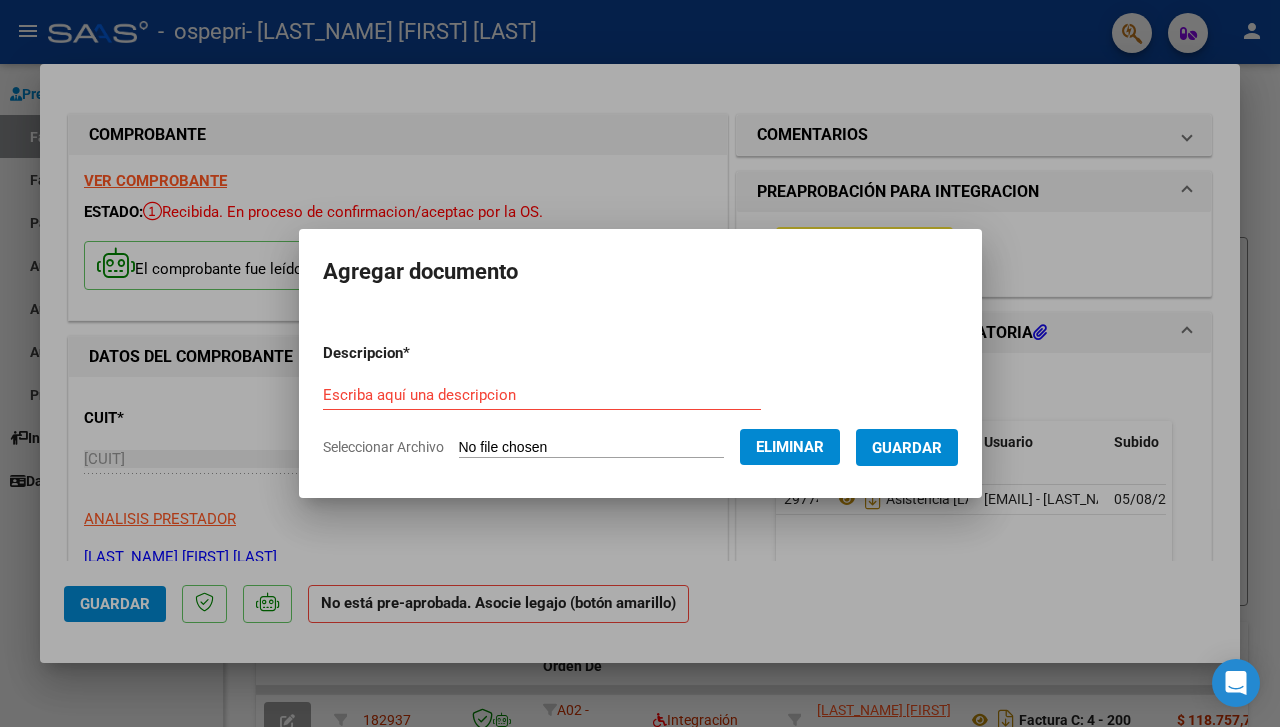 click on "Escriba aquí una descripcion" at bounding box center (542, 395) 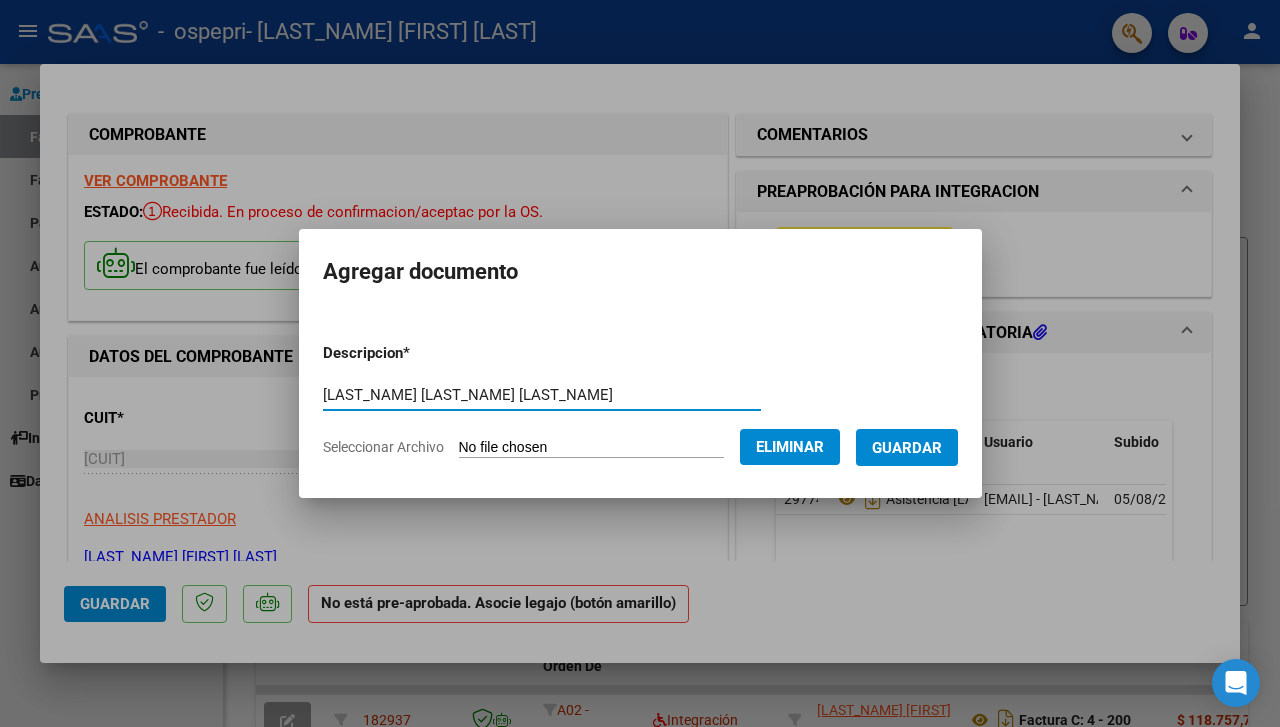 type on "[LAST_NAME] [LAST_NAME] [LAST_NAME]" 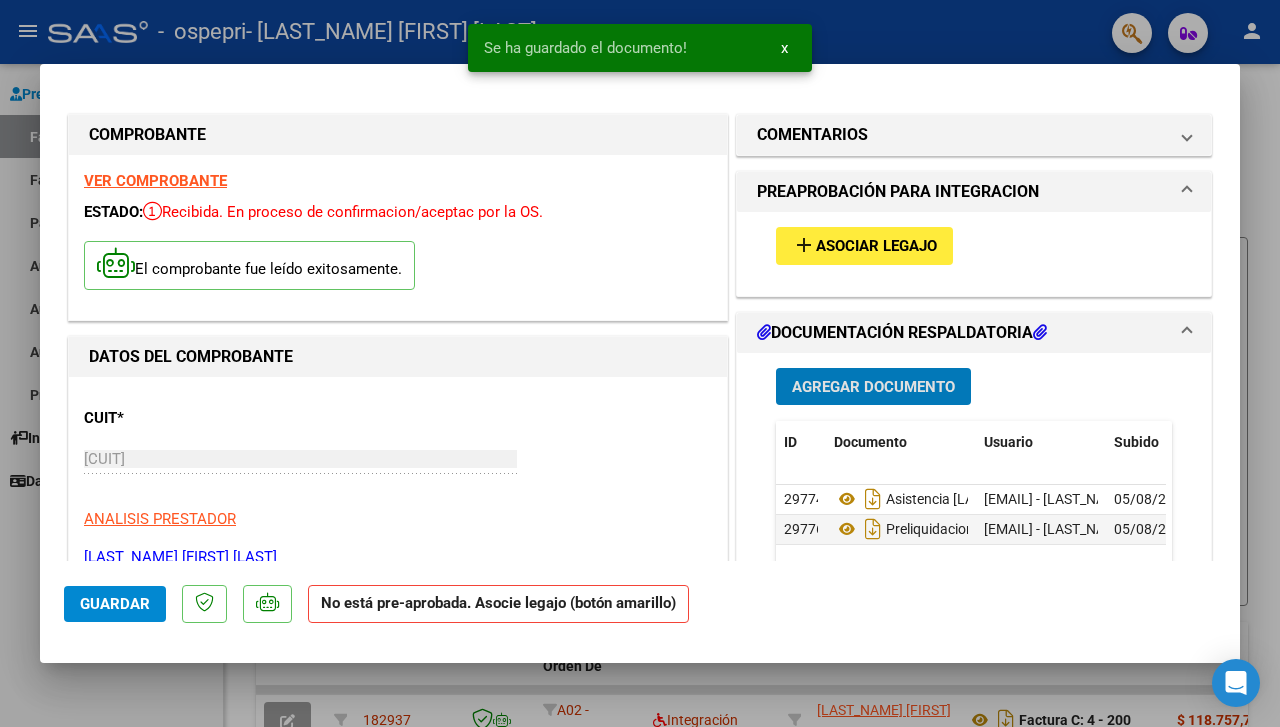click on "Asociar Legajo" at bounding box center [876, 247] 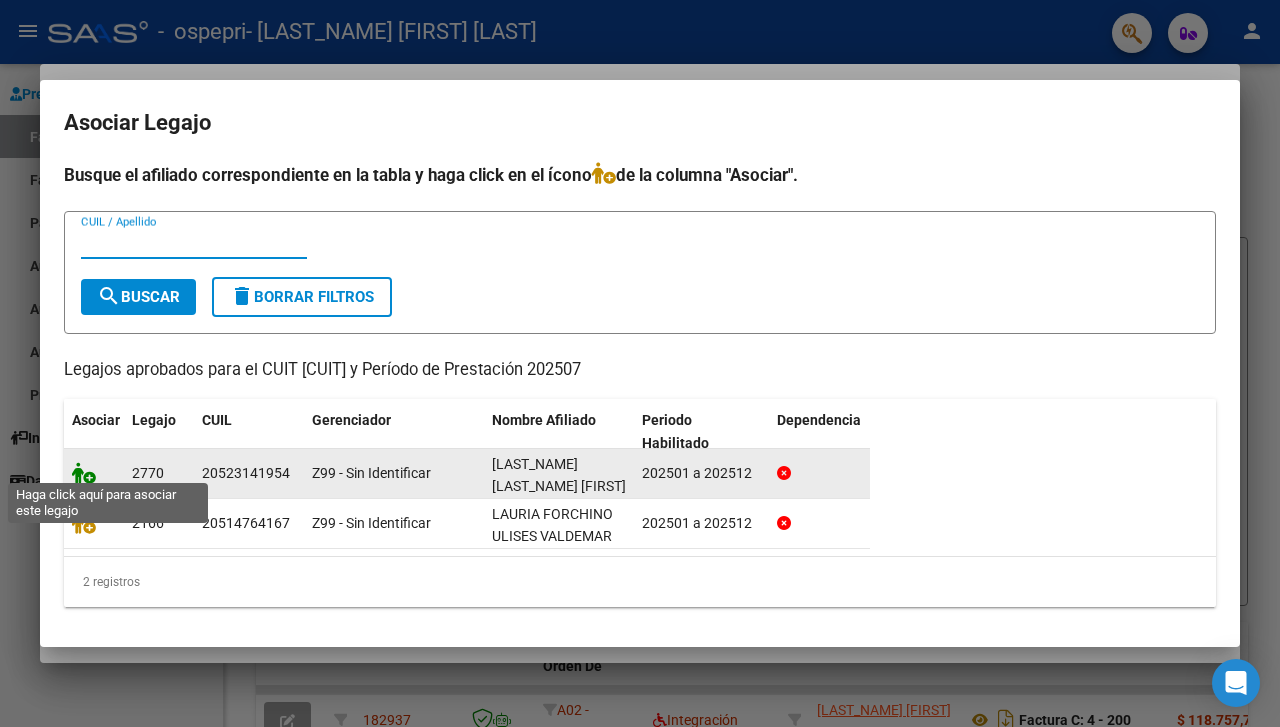 click 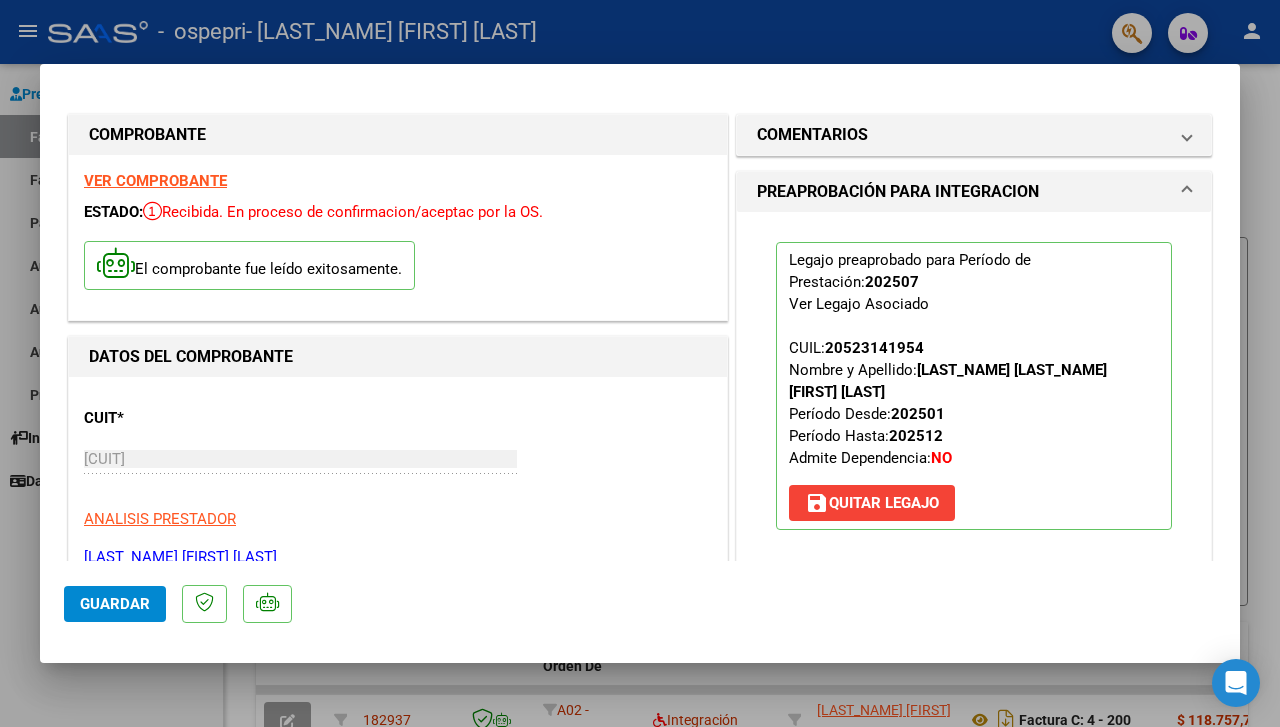 click on "Guardar" 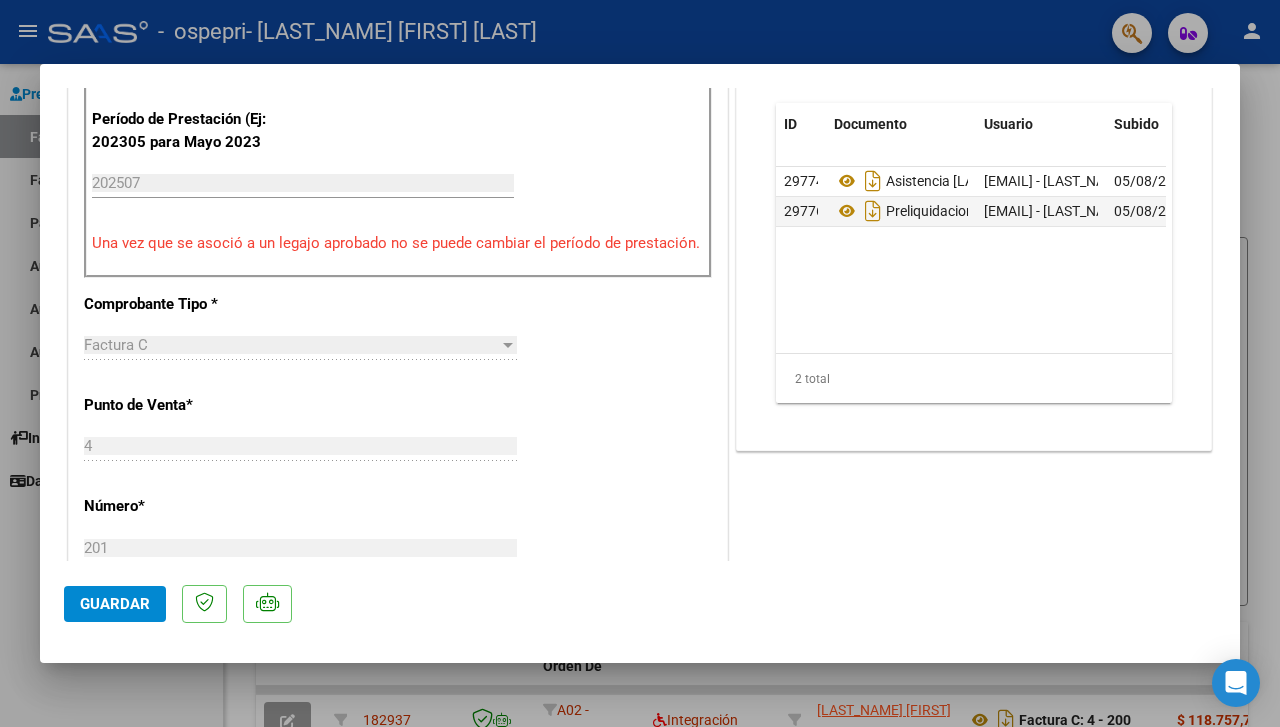 scroll, scrollTop: 759, scrollLeft: 0, axis: vertical 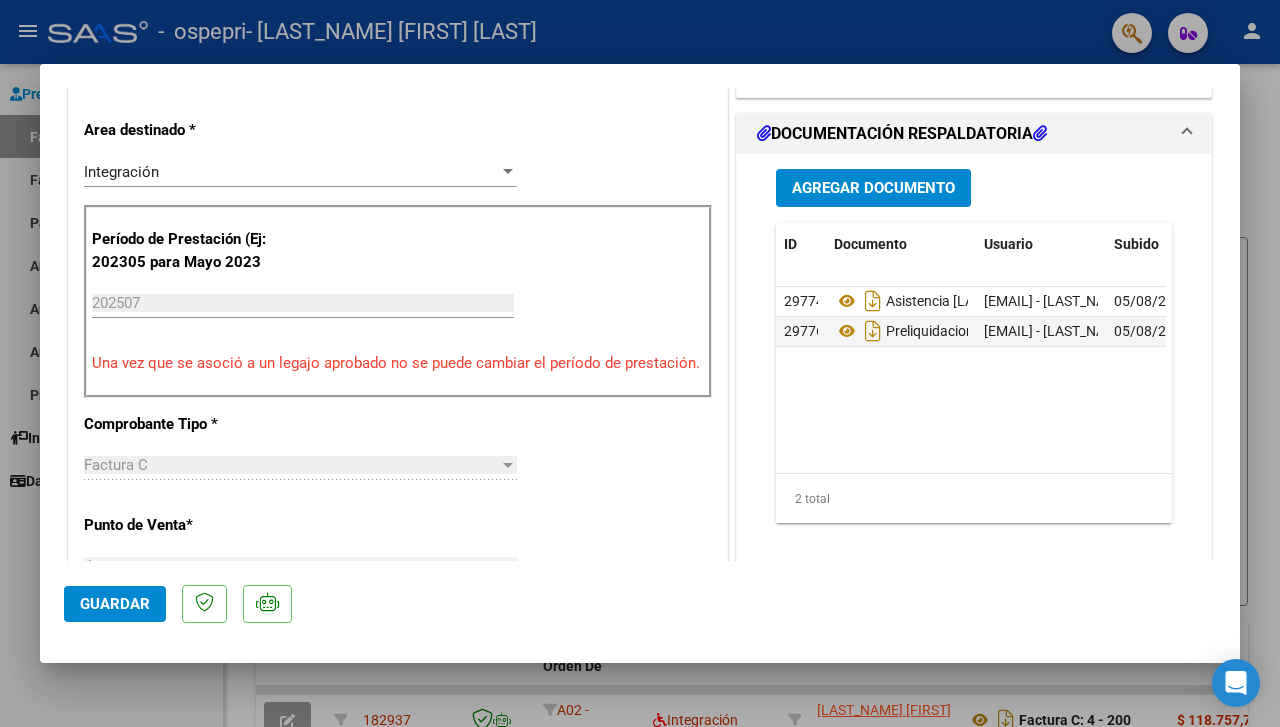 click on "Guardar" 